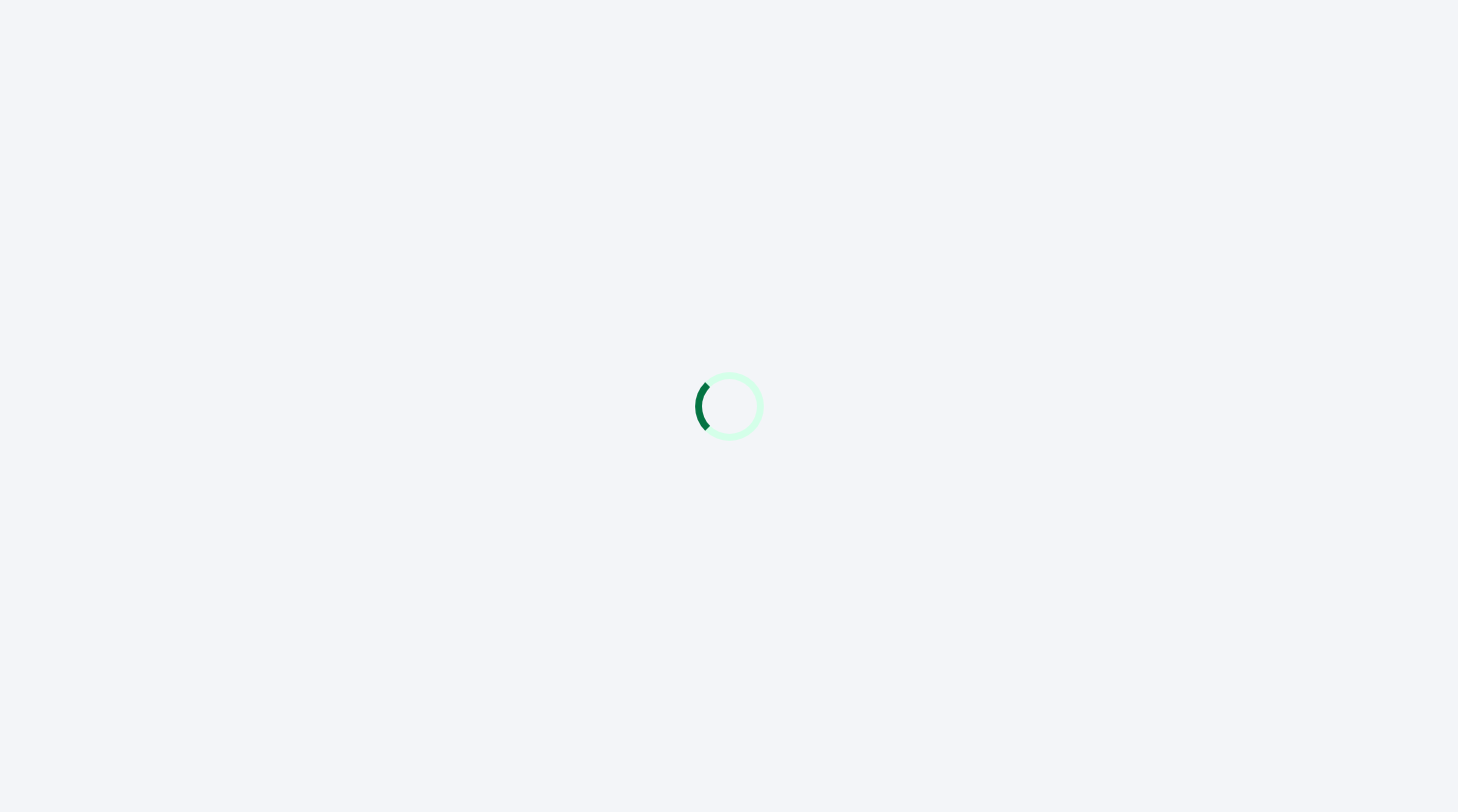 scroll, scrollTop: 0, scrollLeft: 0, axis: both 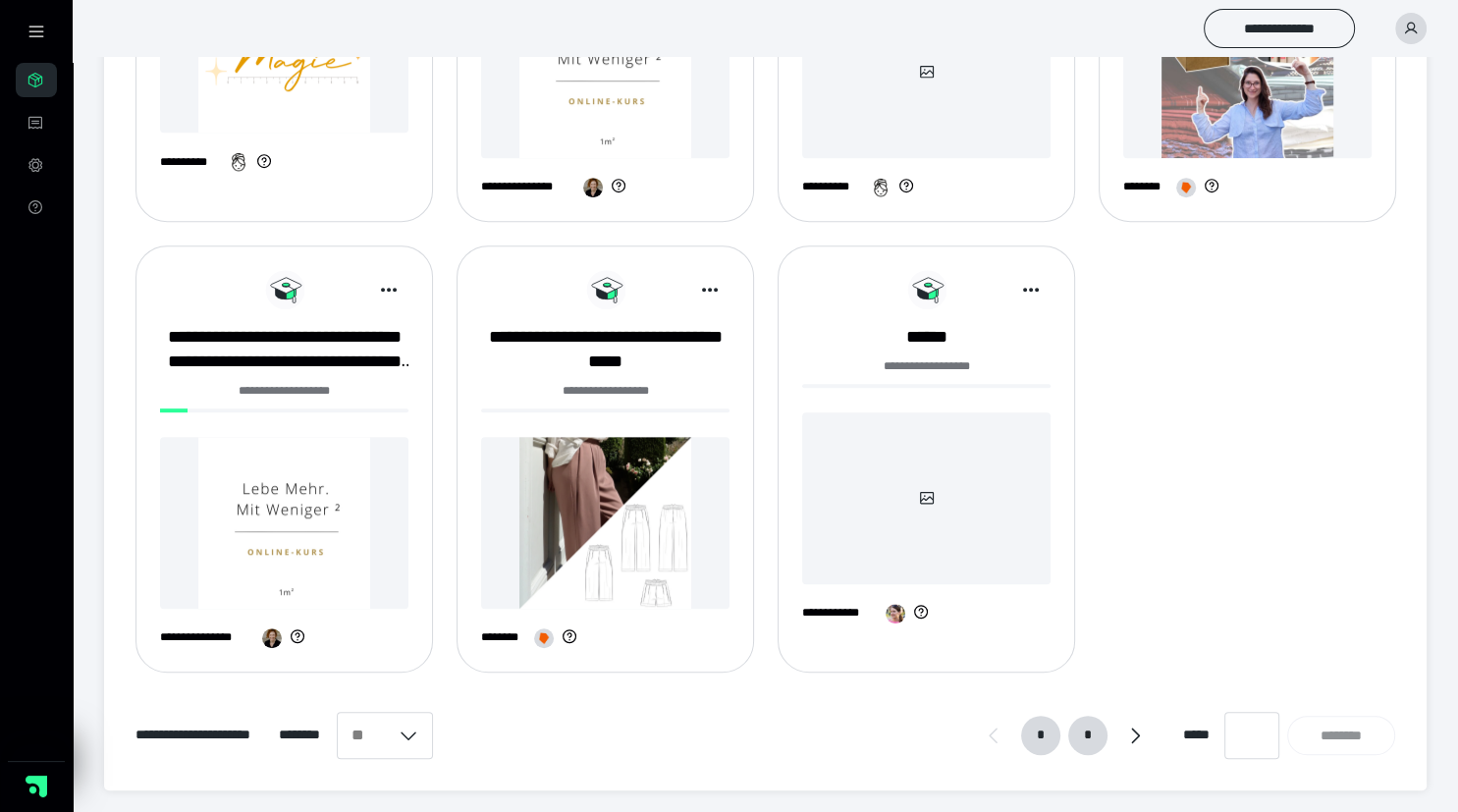 click on "*" at bounding box center (1088, 735) 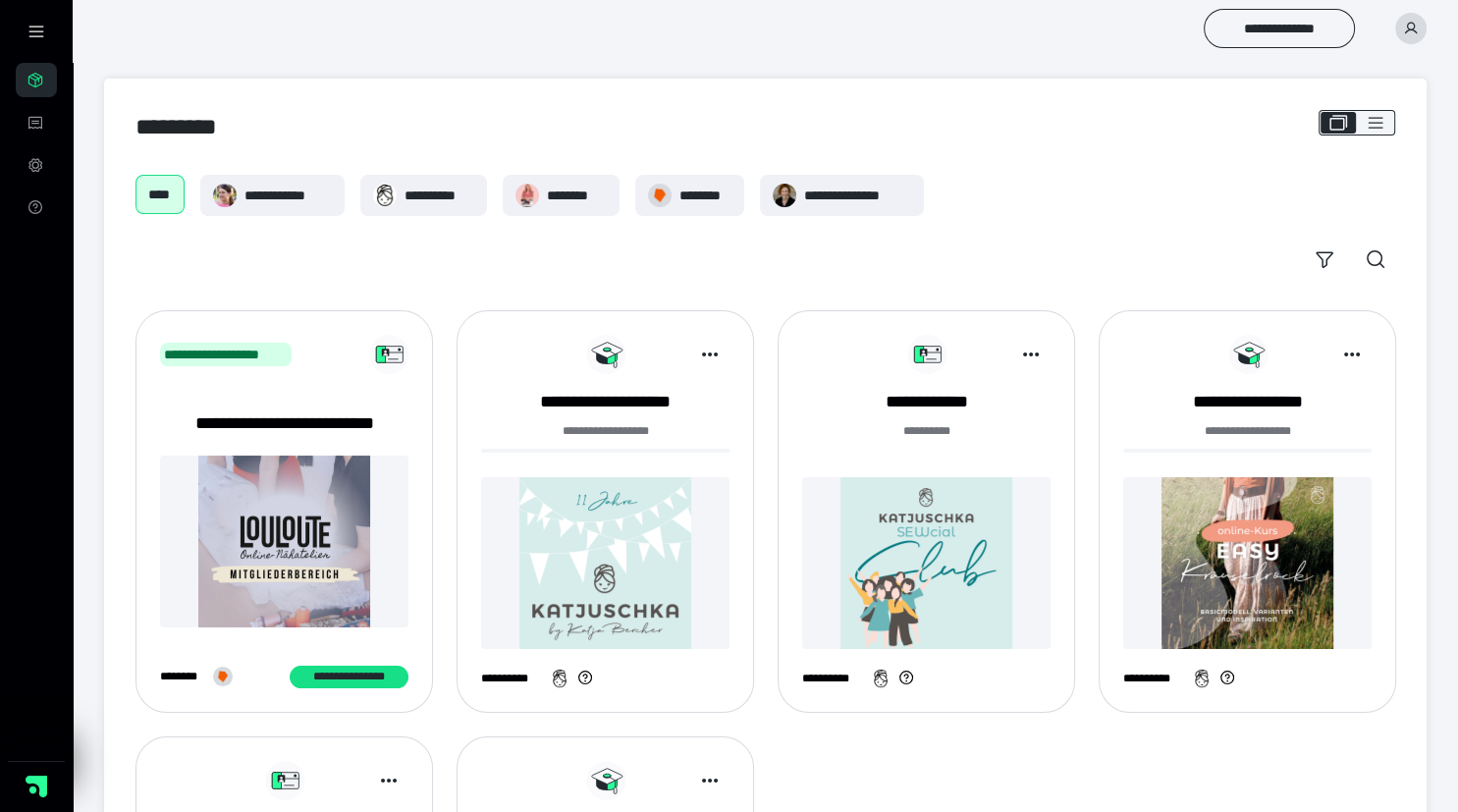 click at bounding box center (926, 563) 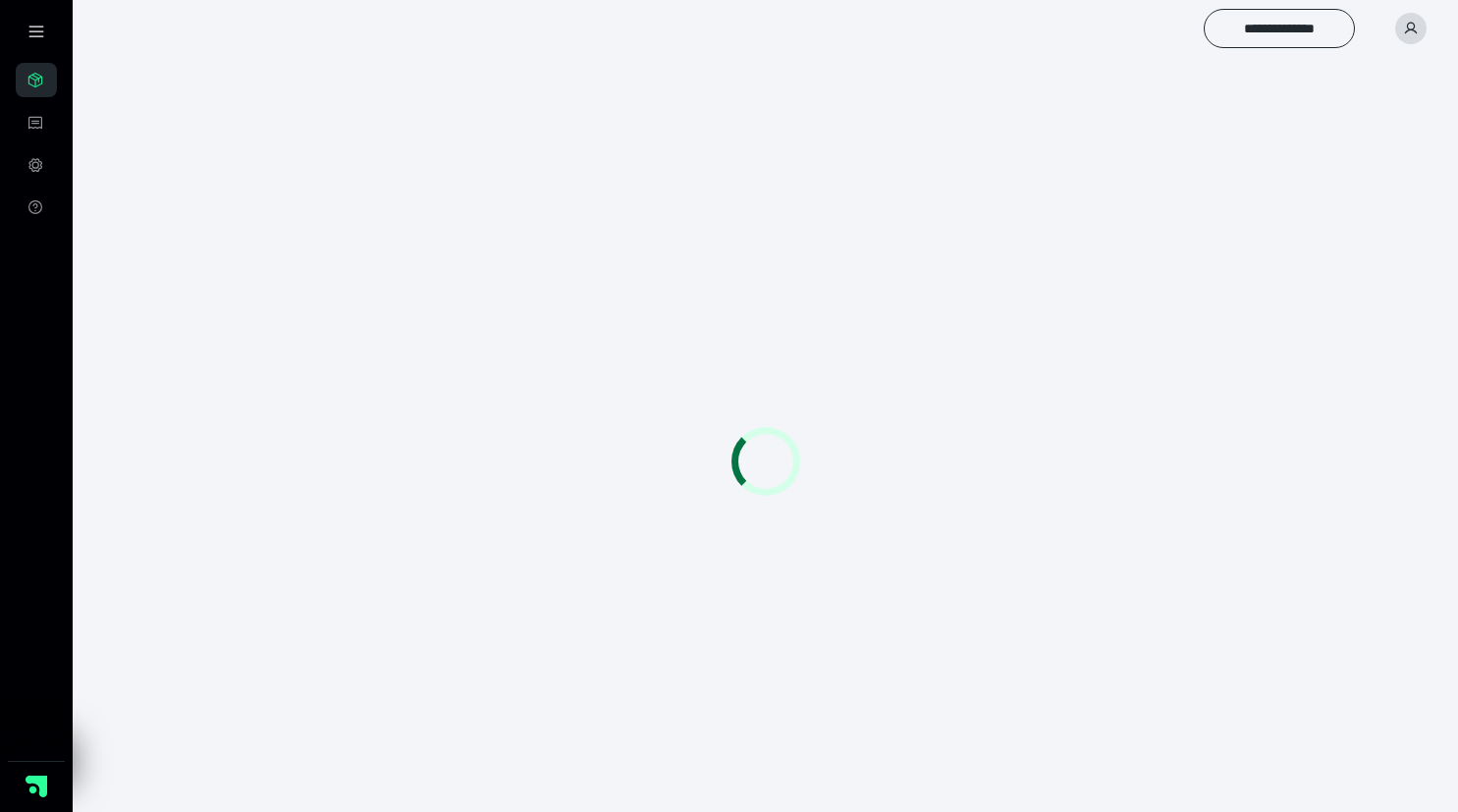 scroll, scrollTop: 0, scrollLeft: 0, axis: both 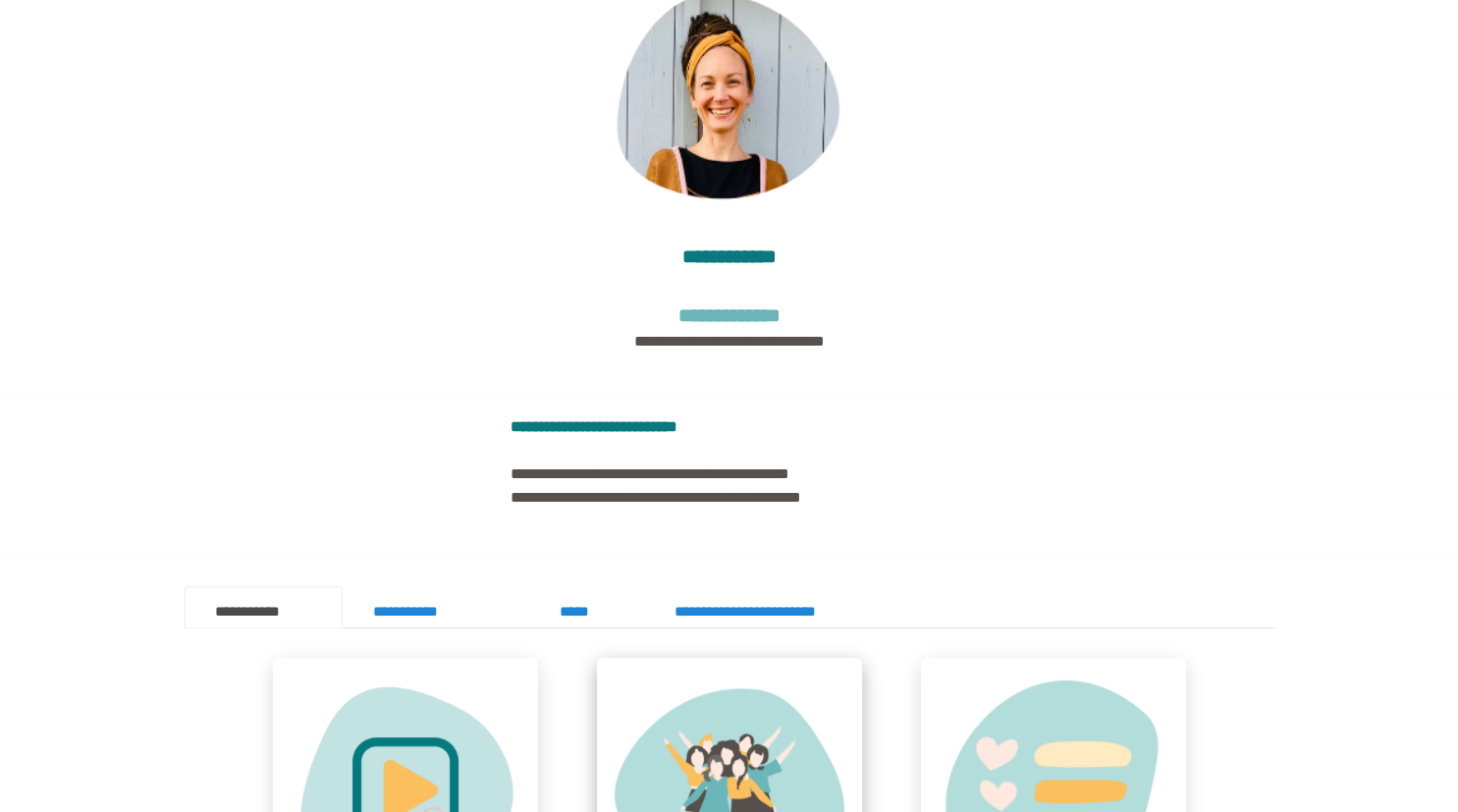 click at bounding box center [729, 790] 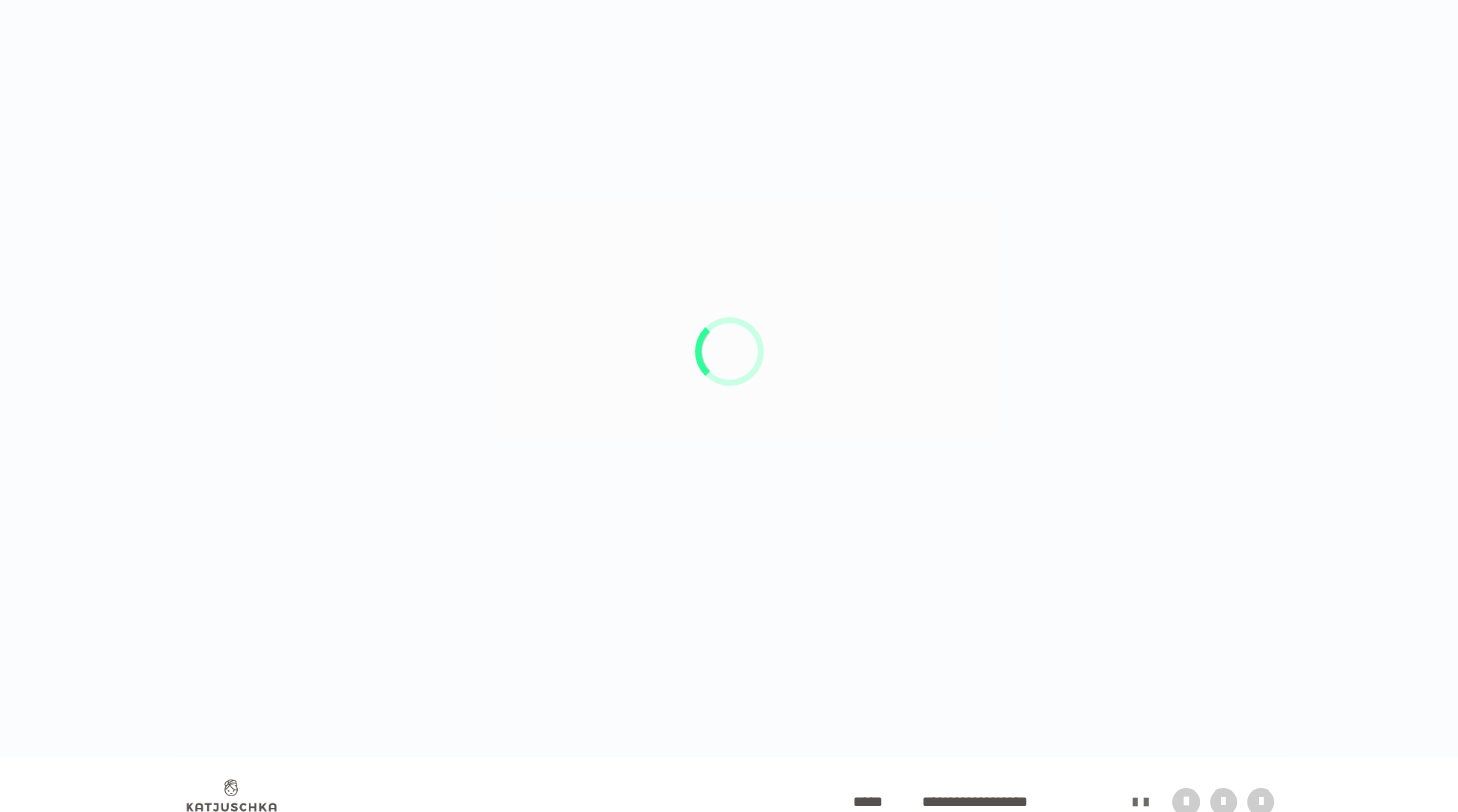 scroll, scrollTop: 0, scrollLeft: 0, axis: both 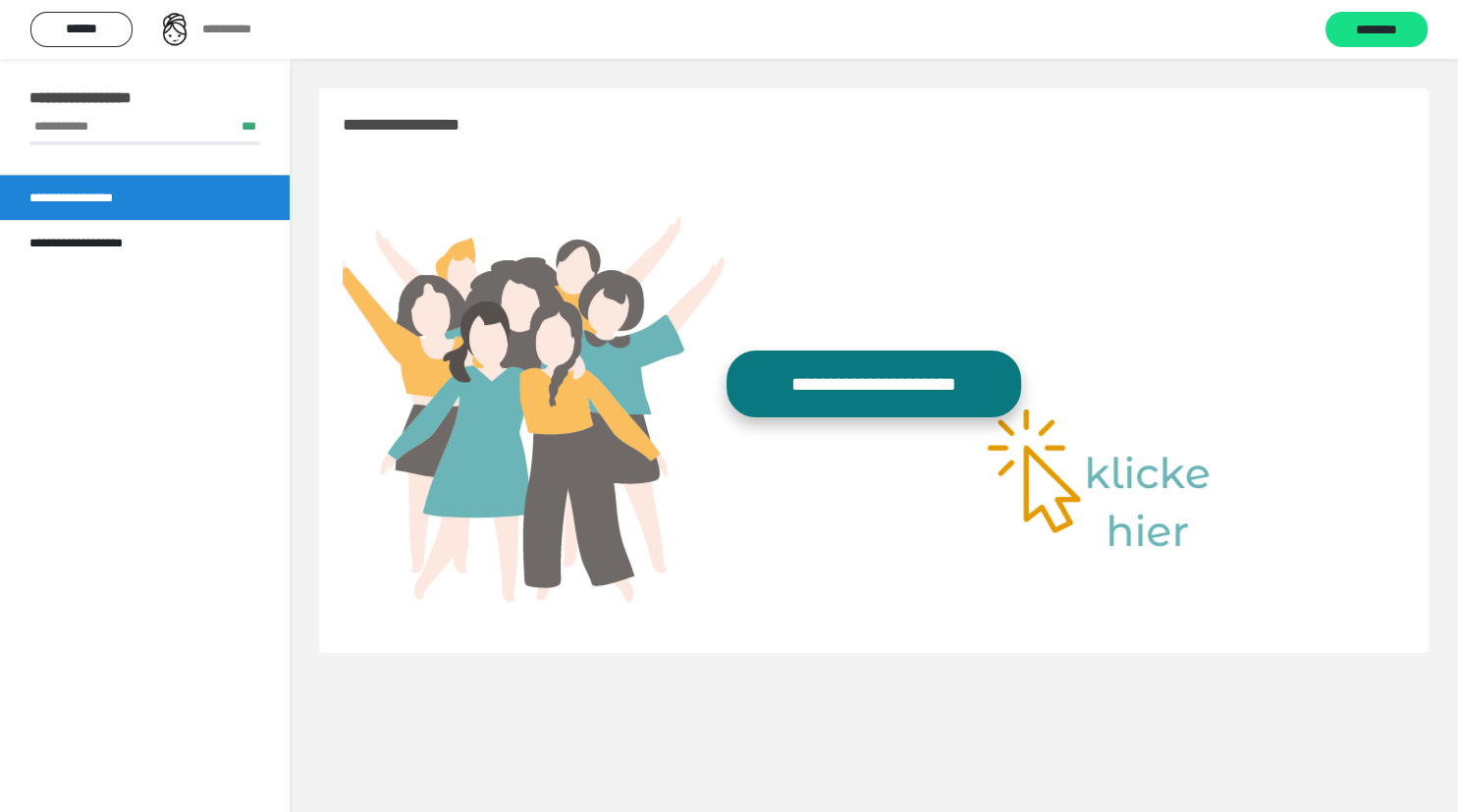 click on "**********" at bounding box center [874, 383] 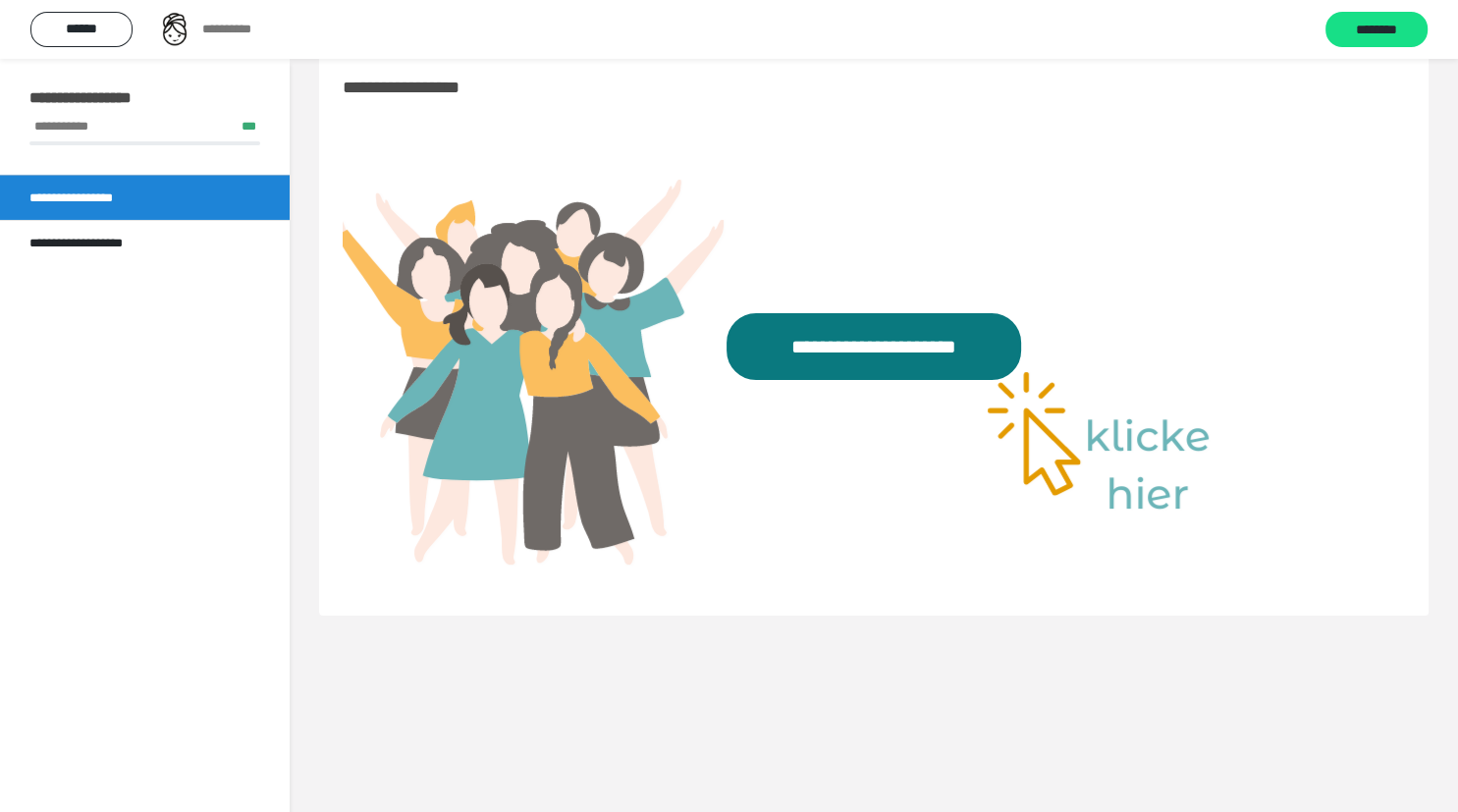 scroll, scrollTop: 59, scrollLeft: 0, axis: vertical 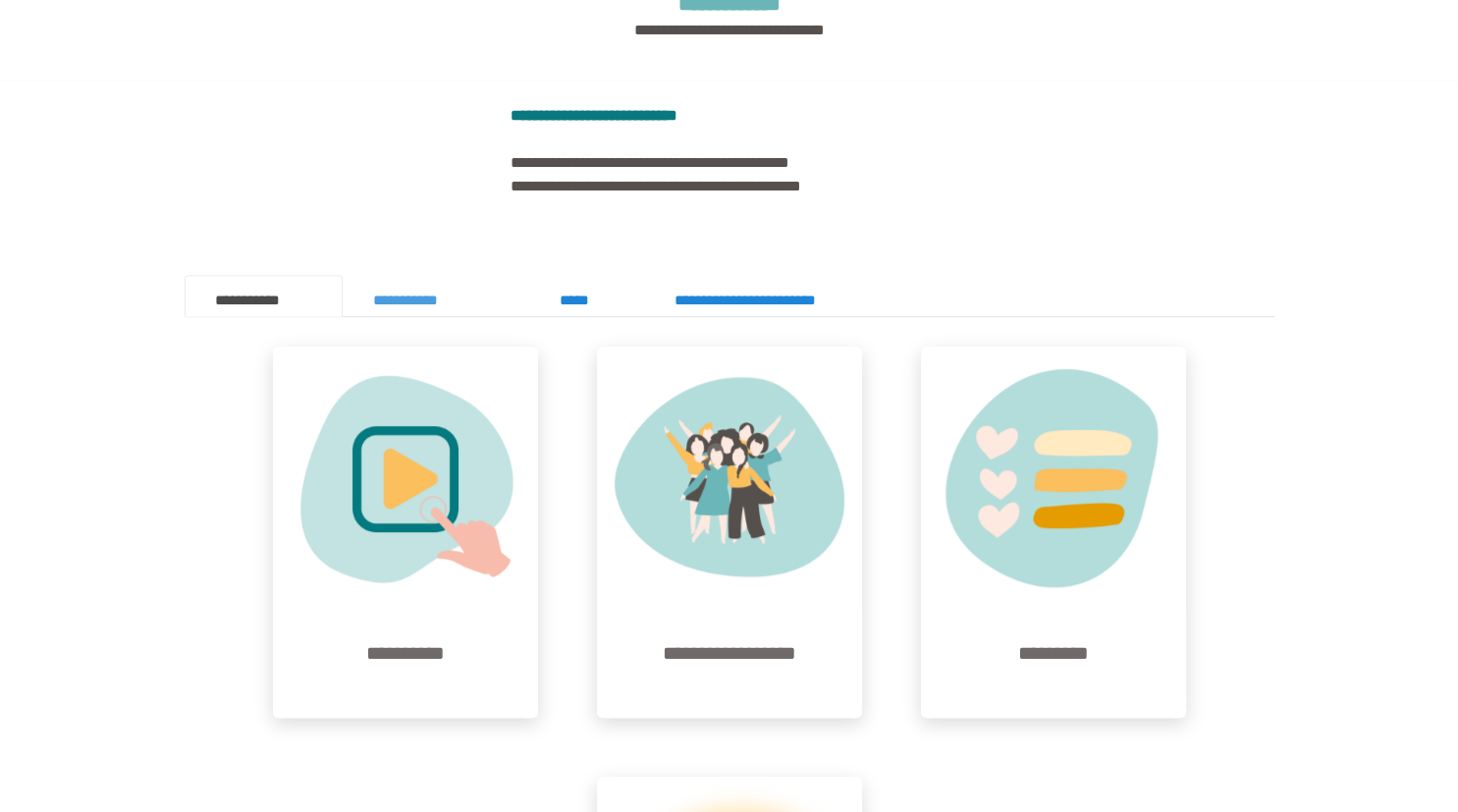 click on "**********" at bounding box center [429, 296] 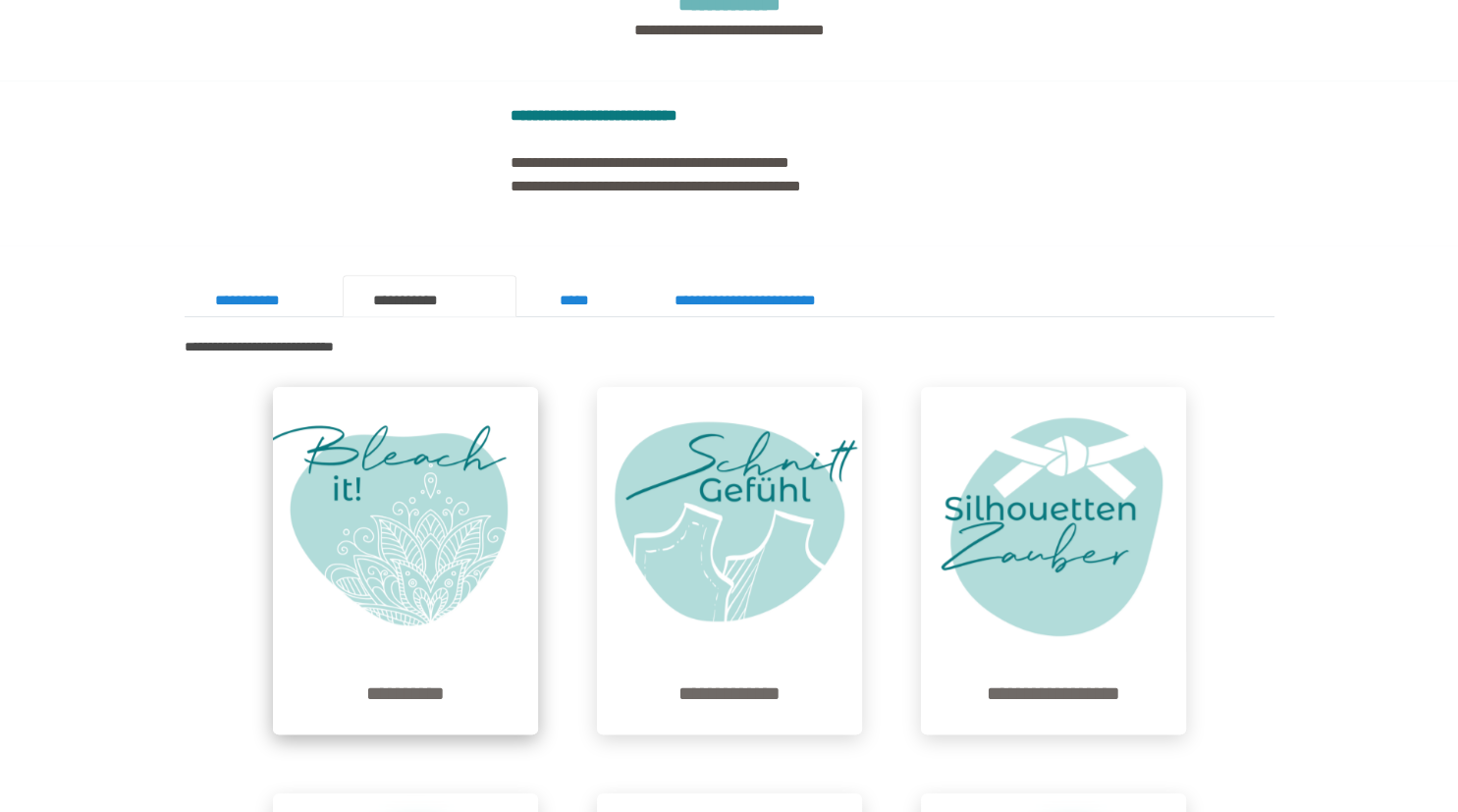 click at bounding box center (405, 519) 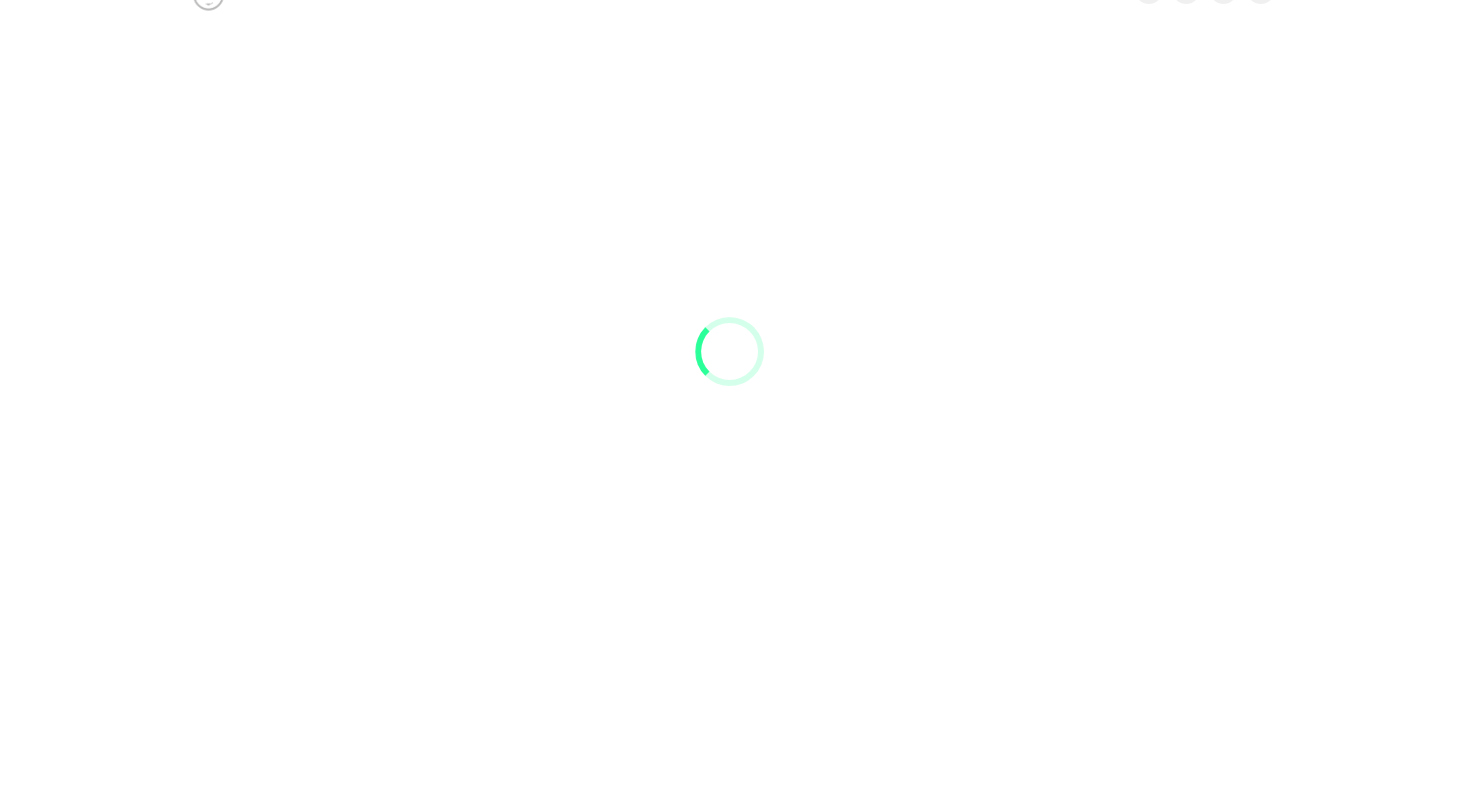 scroll, scrollTop: 0, scrollLeft: 0, axis: both 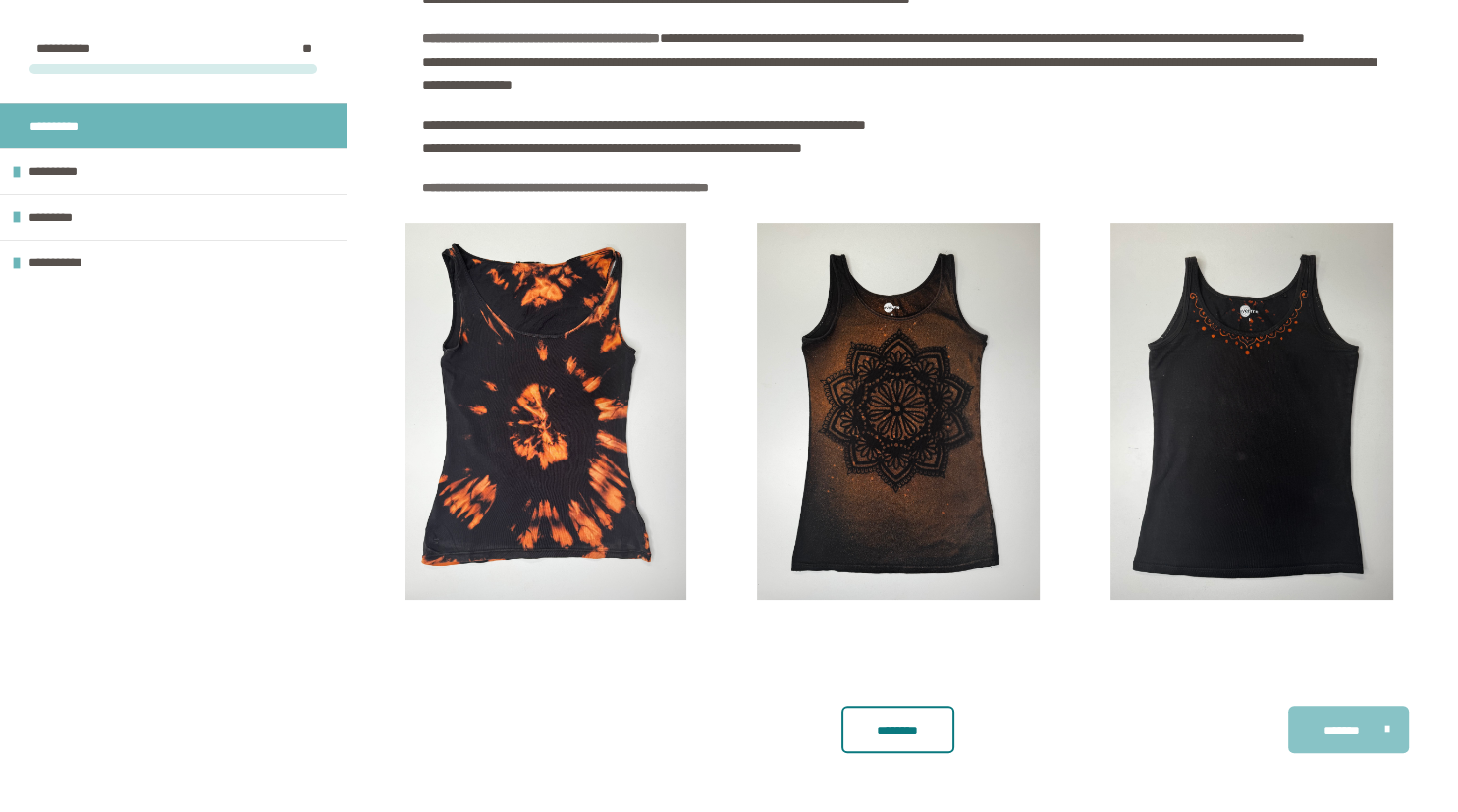 click on "*******" at bounding box center (1341, 731) 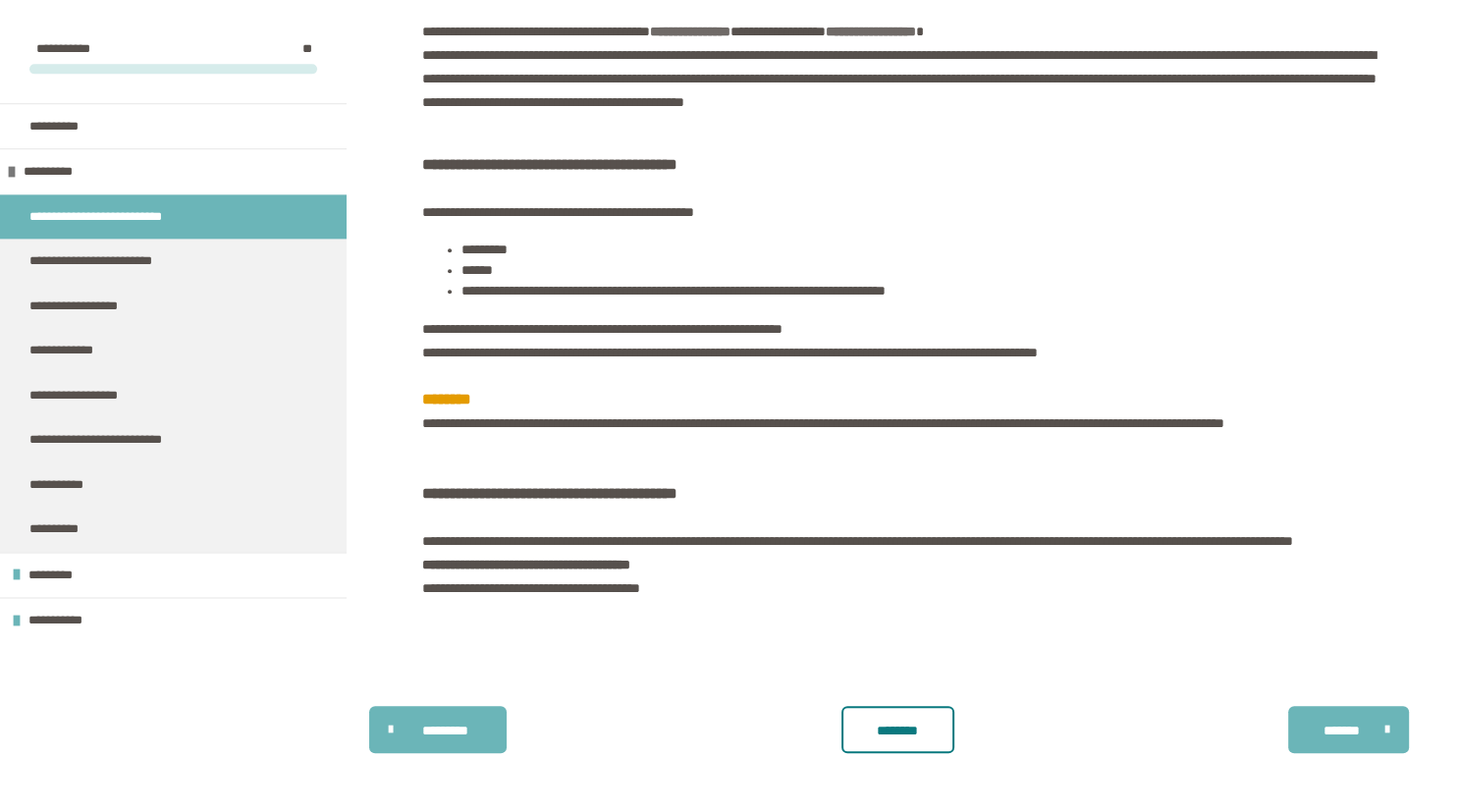 scroll, scrollTop: 749, scrollLeft: 0, axis: vertical 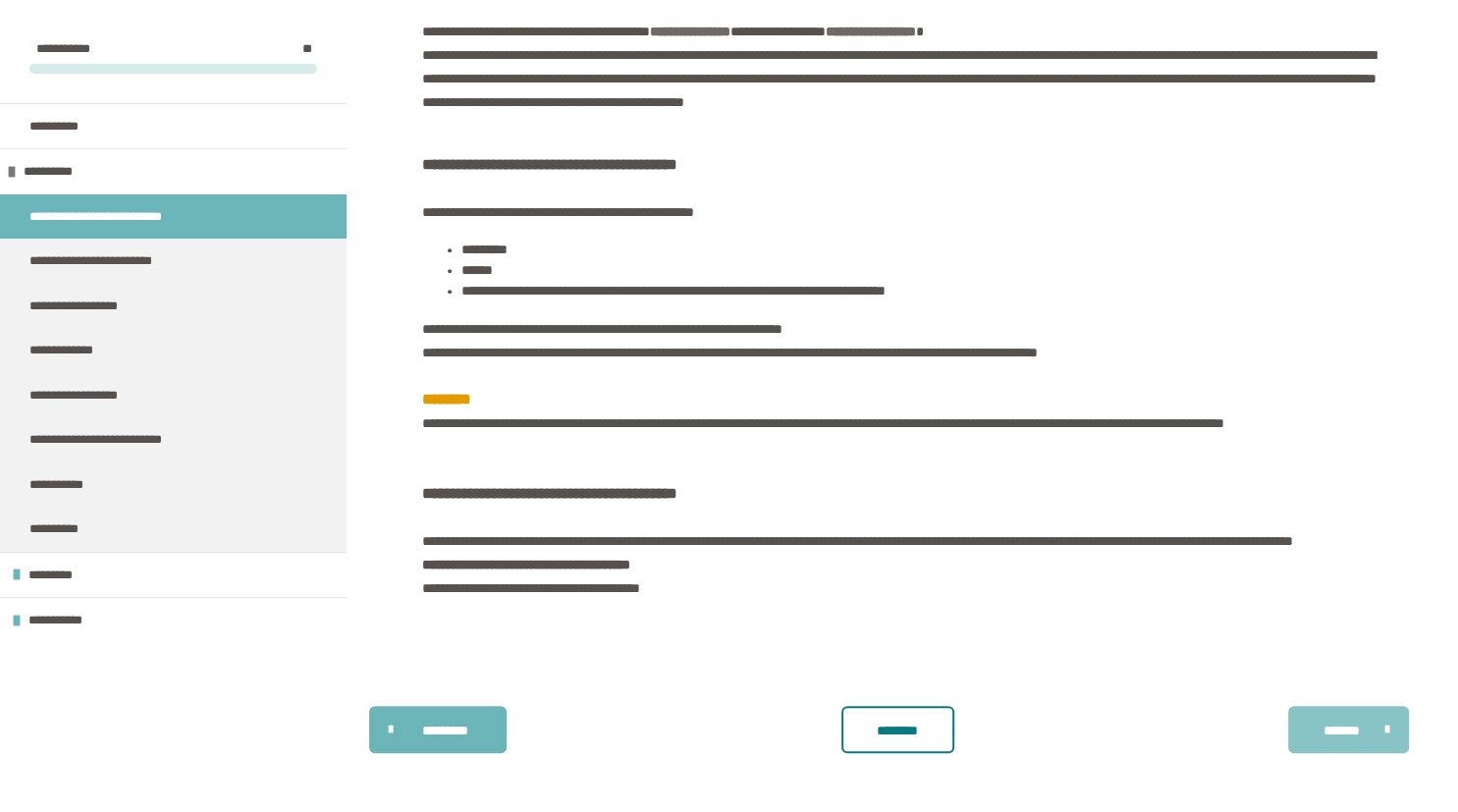 click on "*******" at bounding box center [1341, 731] 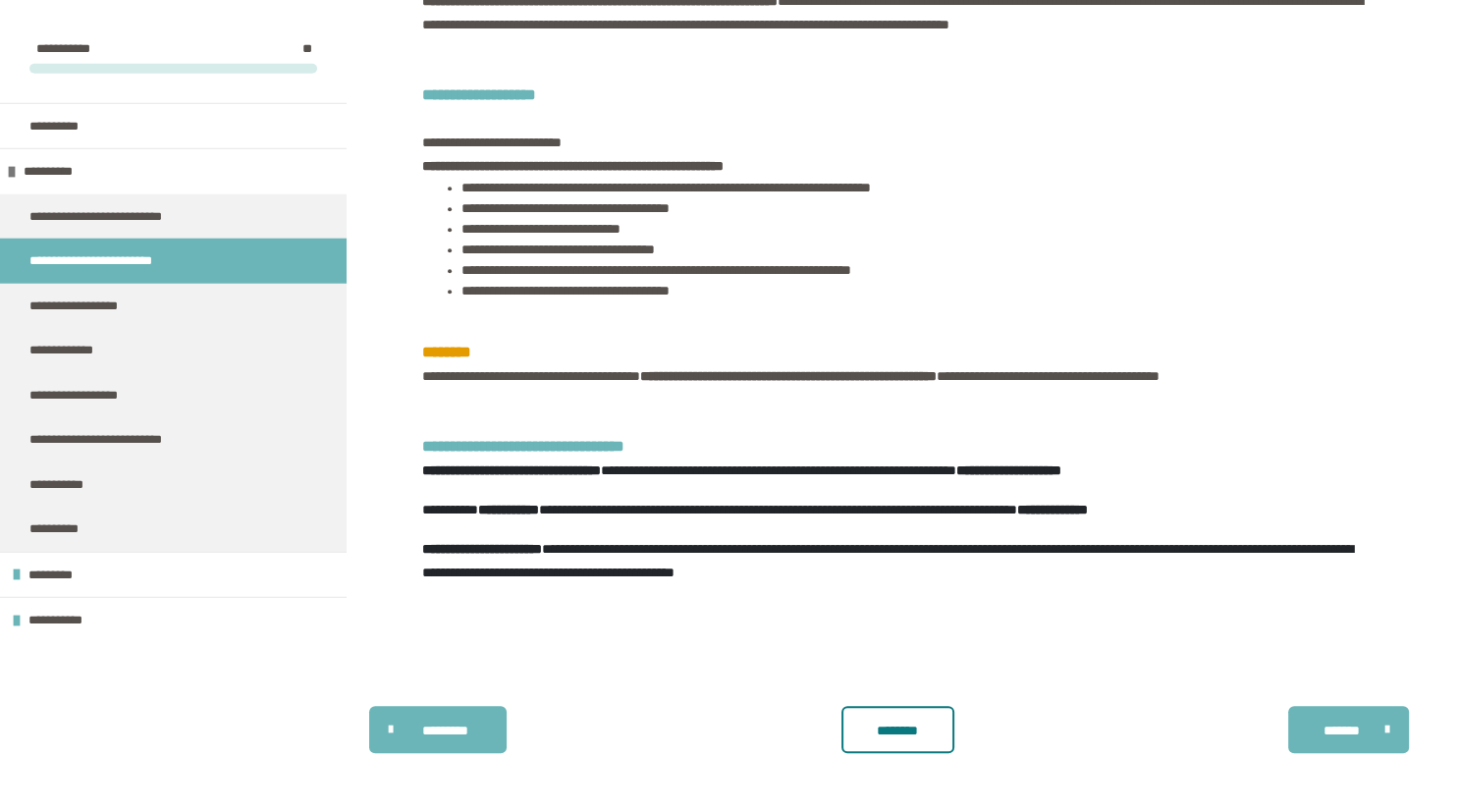 scroll, scrollTop: 1190, scrollLeft: 0, axis: vertical 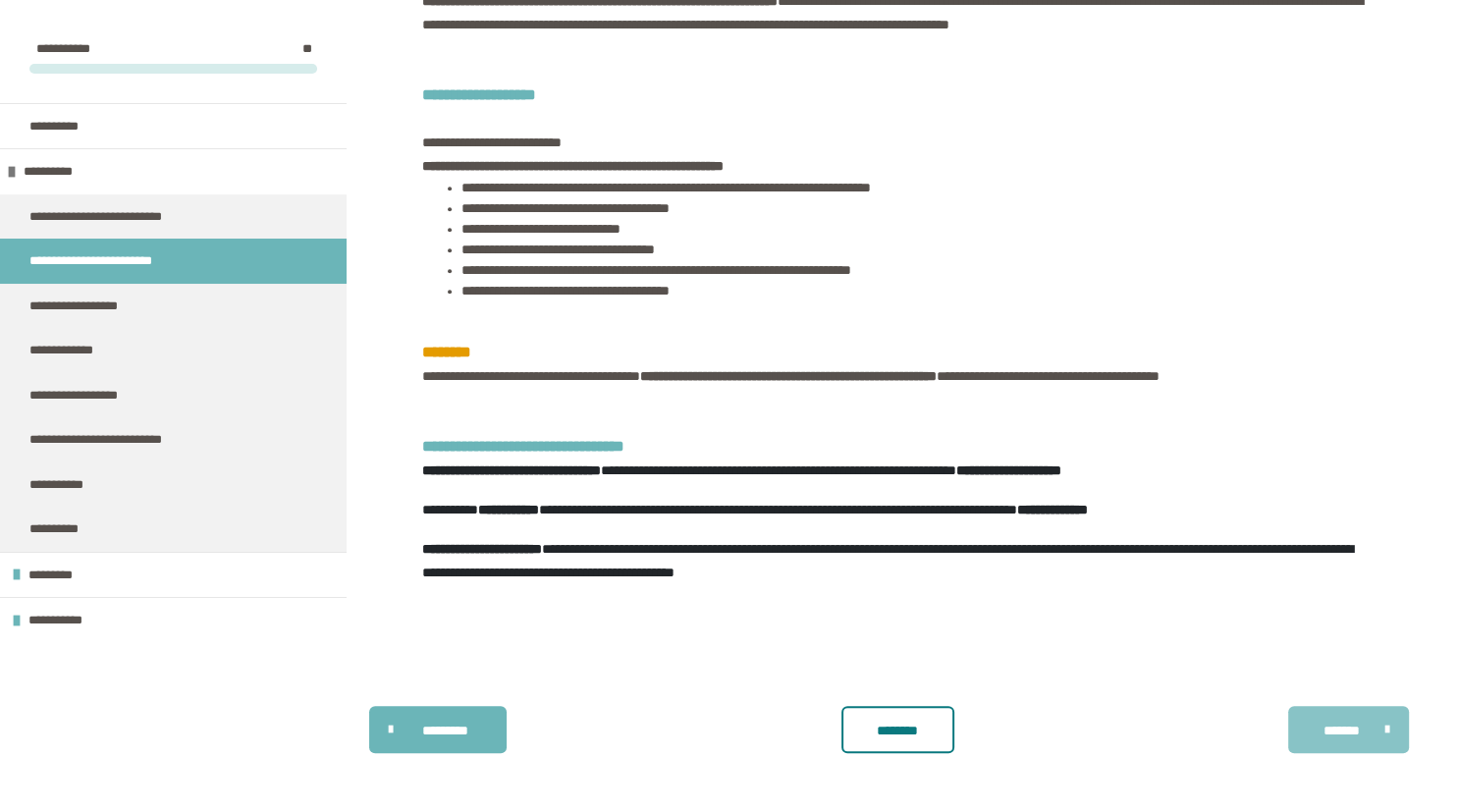 click on "*******" at bounding box center [1341, 731] 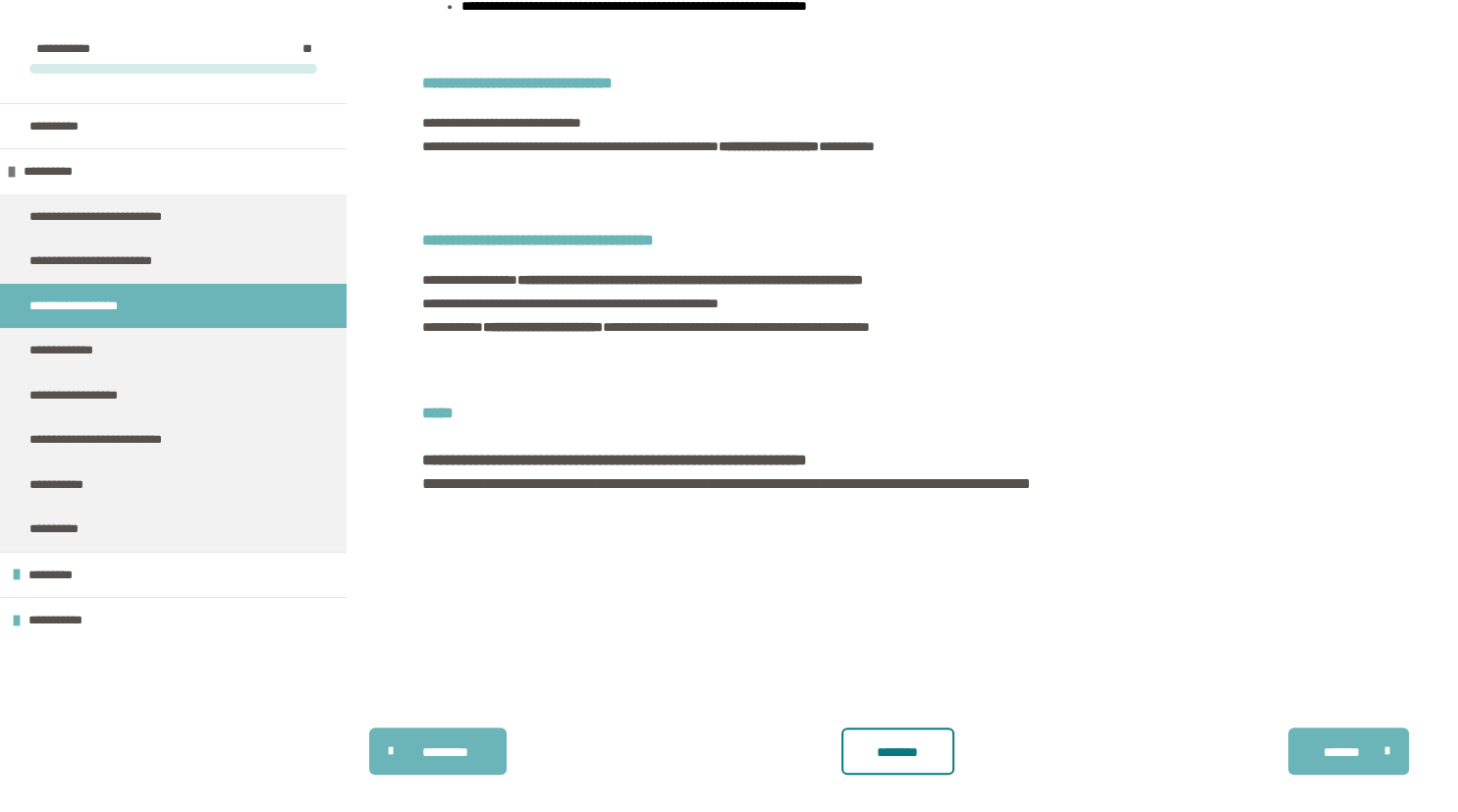 scroll, scrollTop: 1387, scrollLeft: 0, axis: vertical 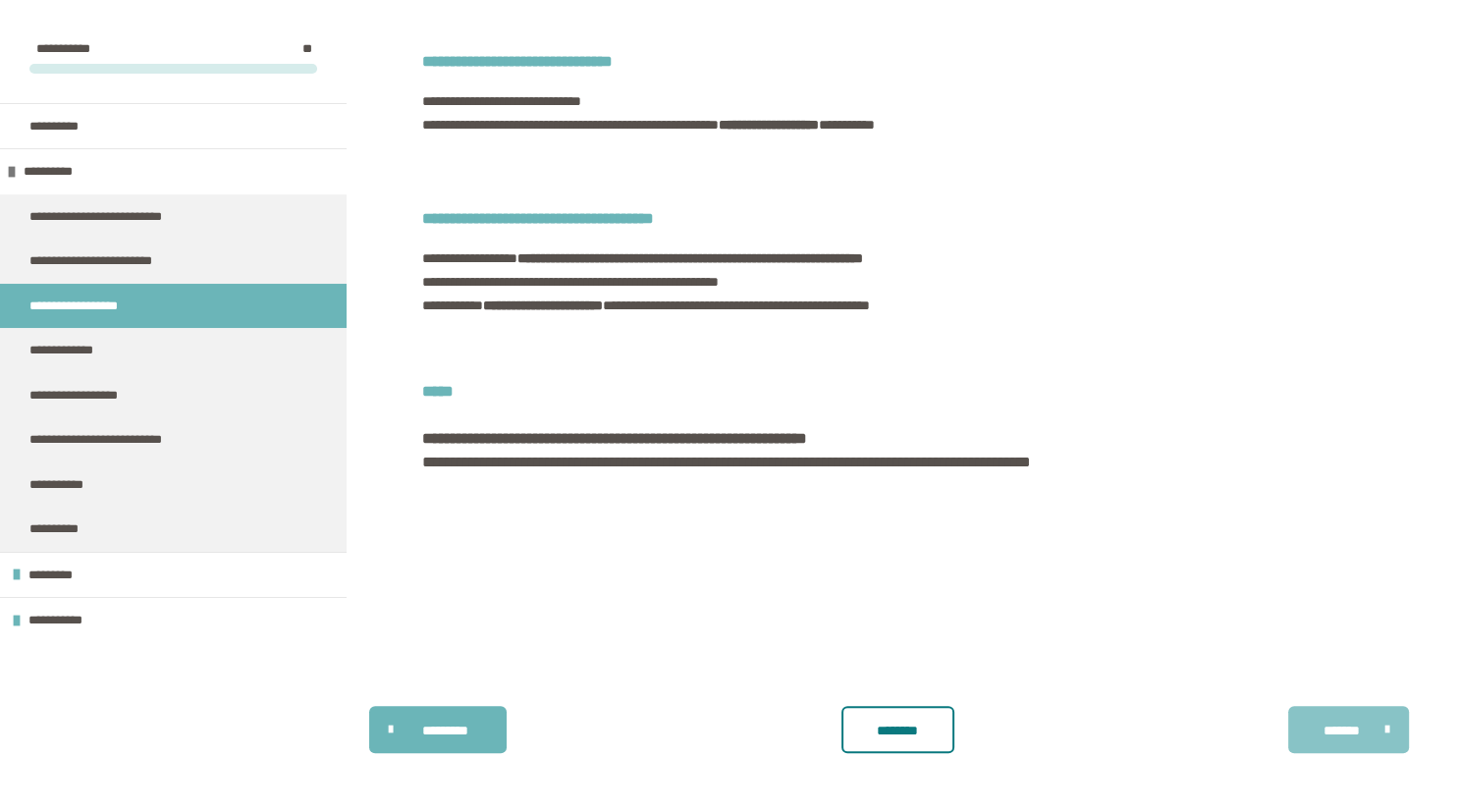 click on "*******" at bounding box center [1341, 731] 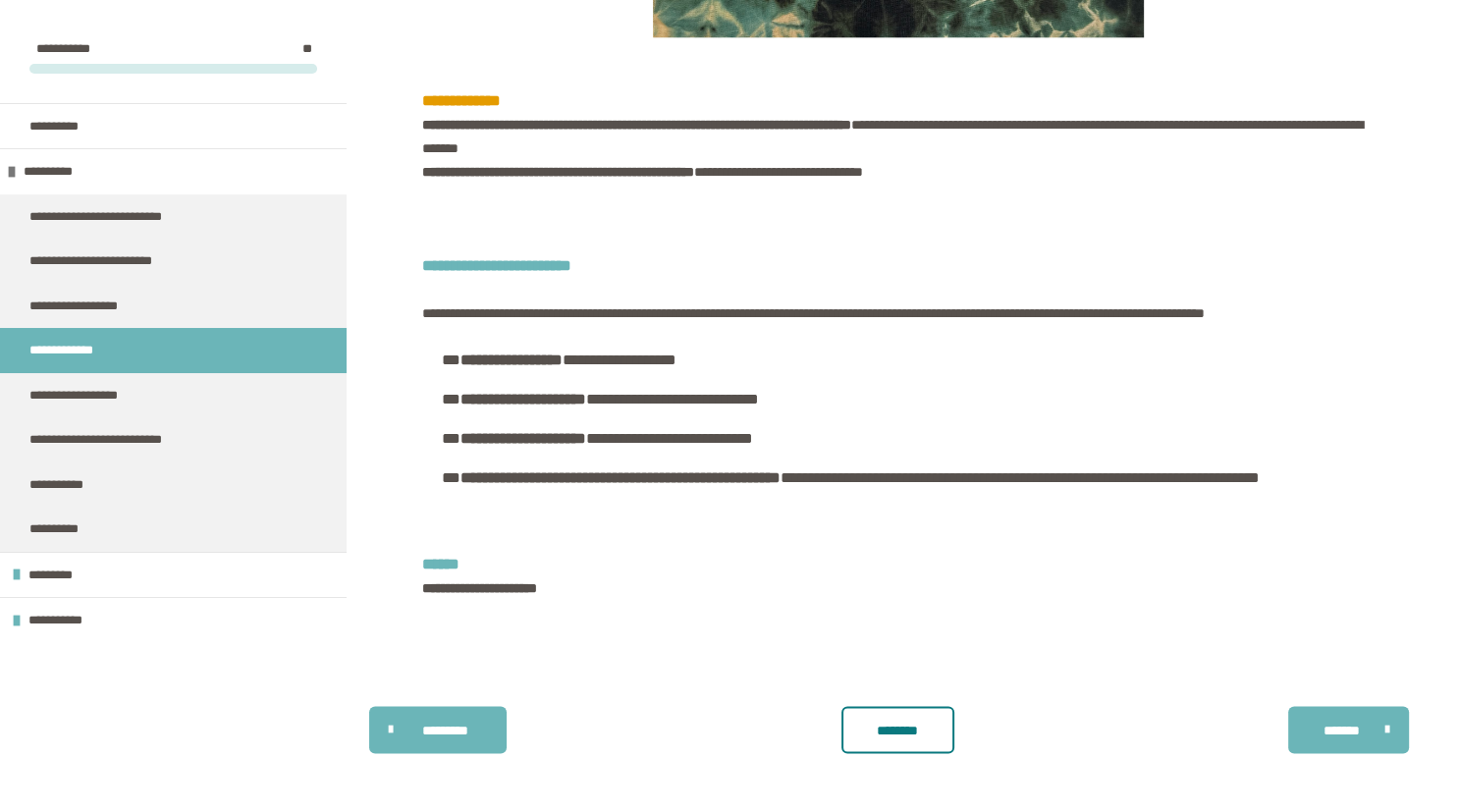 scroll, scrollTop: 2218, scrollLeft: 0, axis: vertical 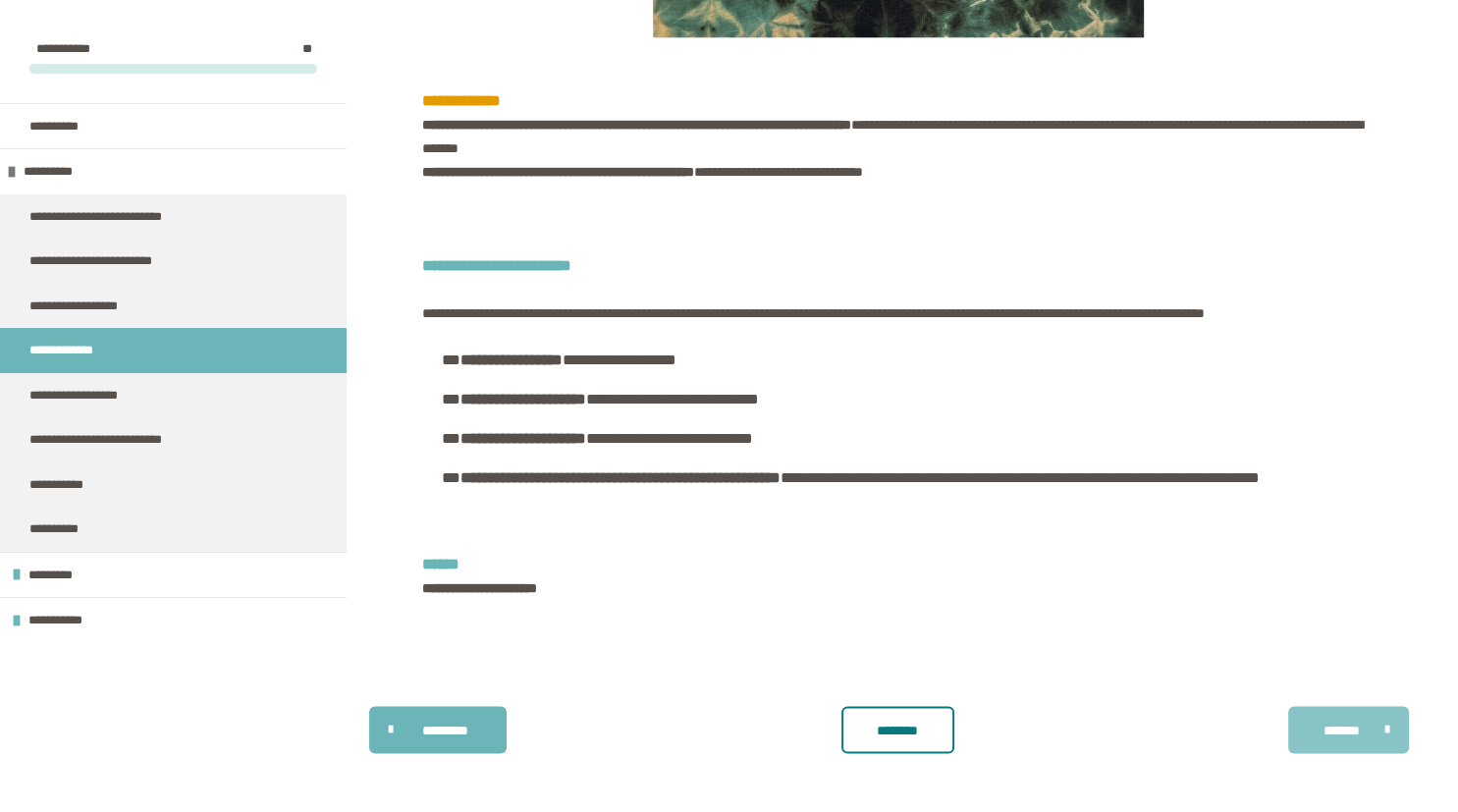 click on "*******" at bounding box center [1341, 731] 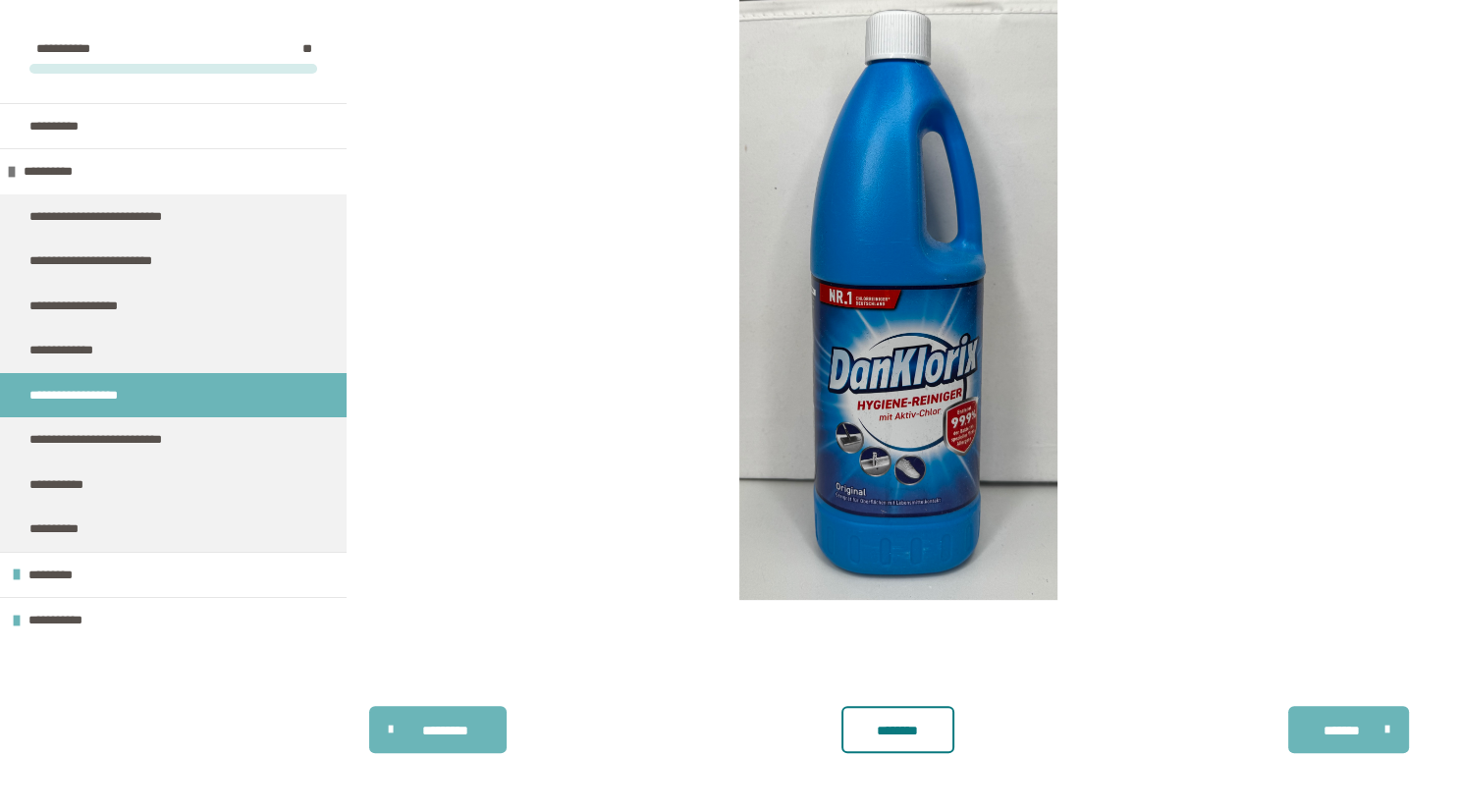 scroll, scrollTop: 1701, scrollLeft: 0, axis: vertical 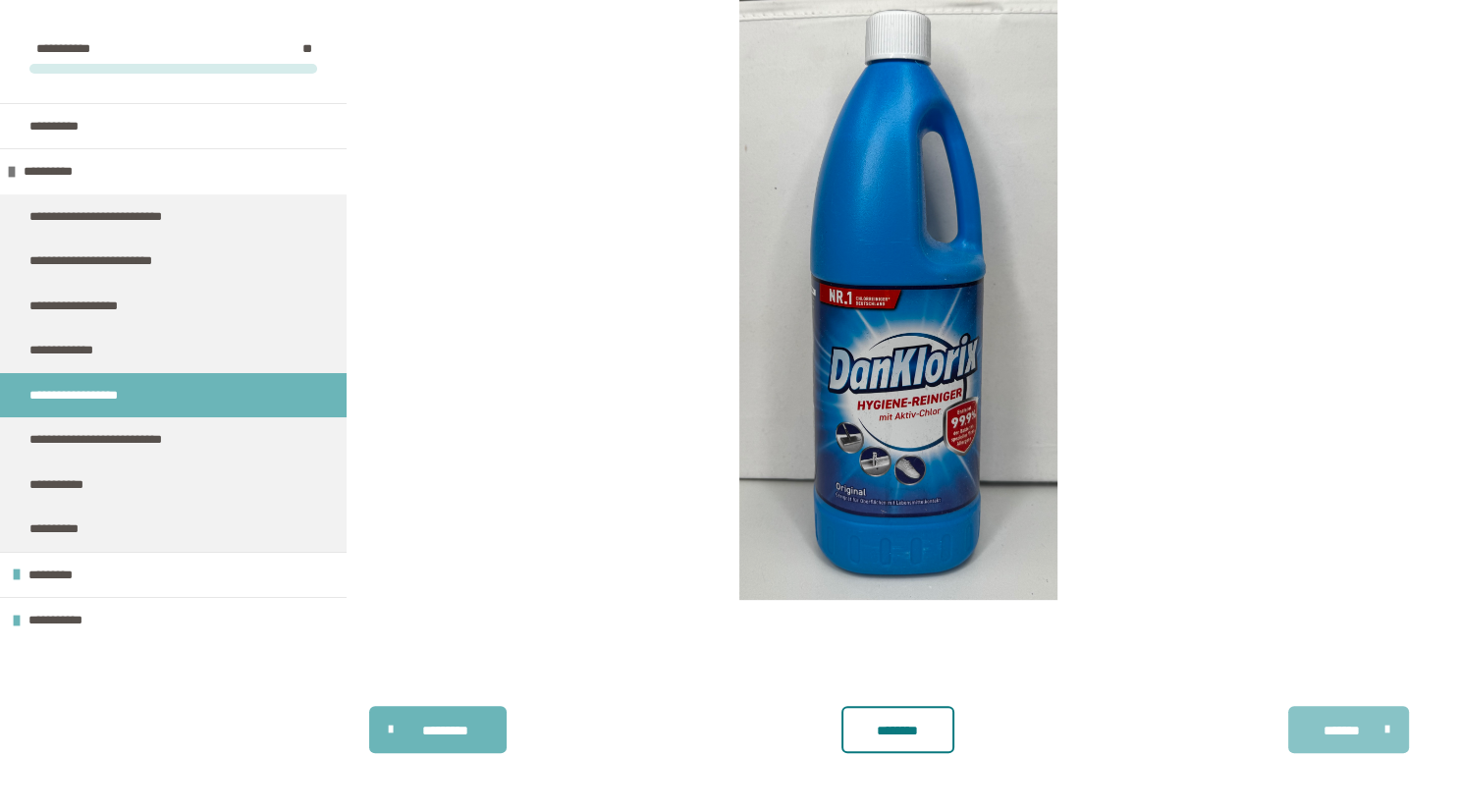 click on "*******" at bounding box center (1341, 731) 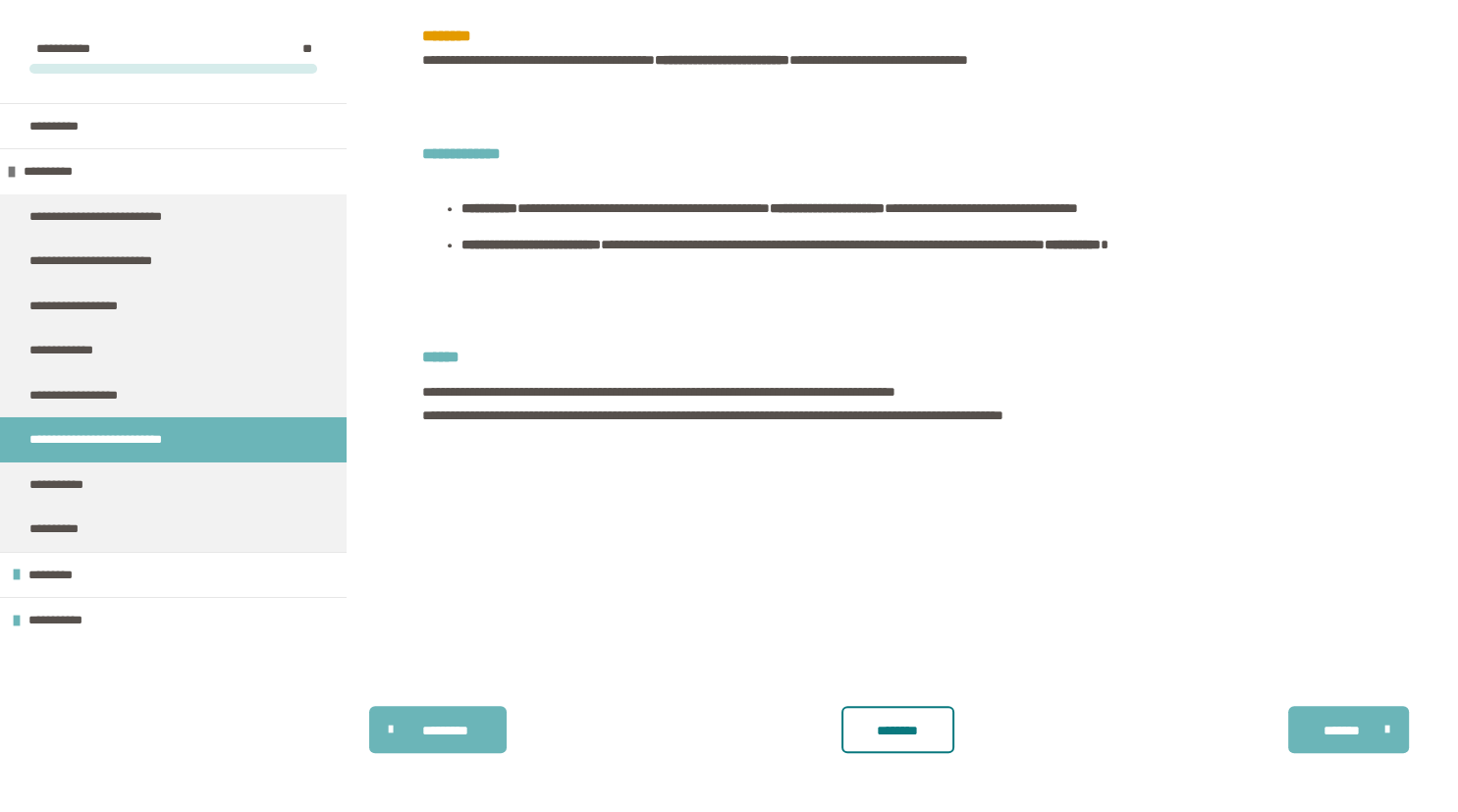 scroll, scrollTop: 1690, scrollLeft: 0, axis: vertical 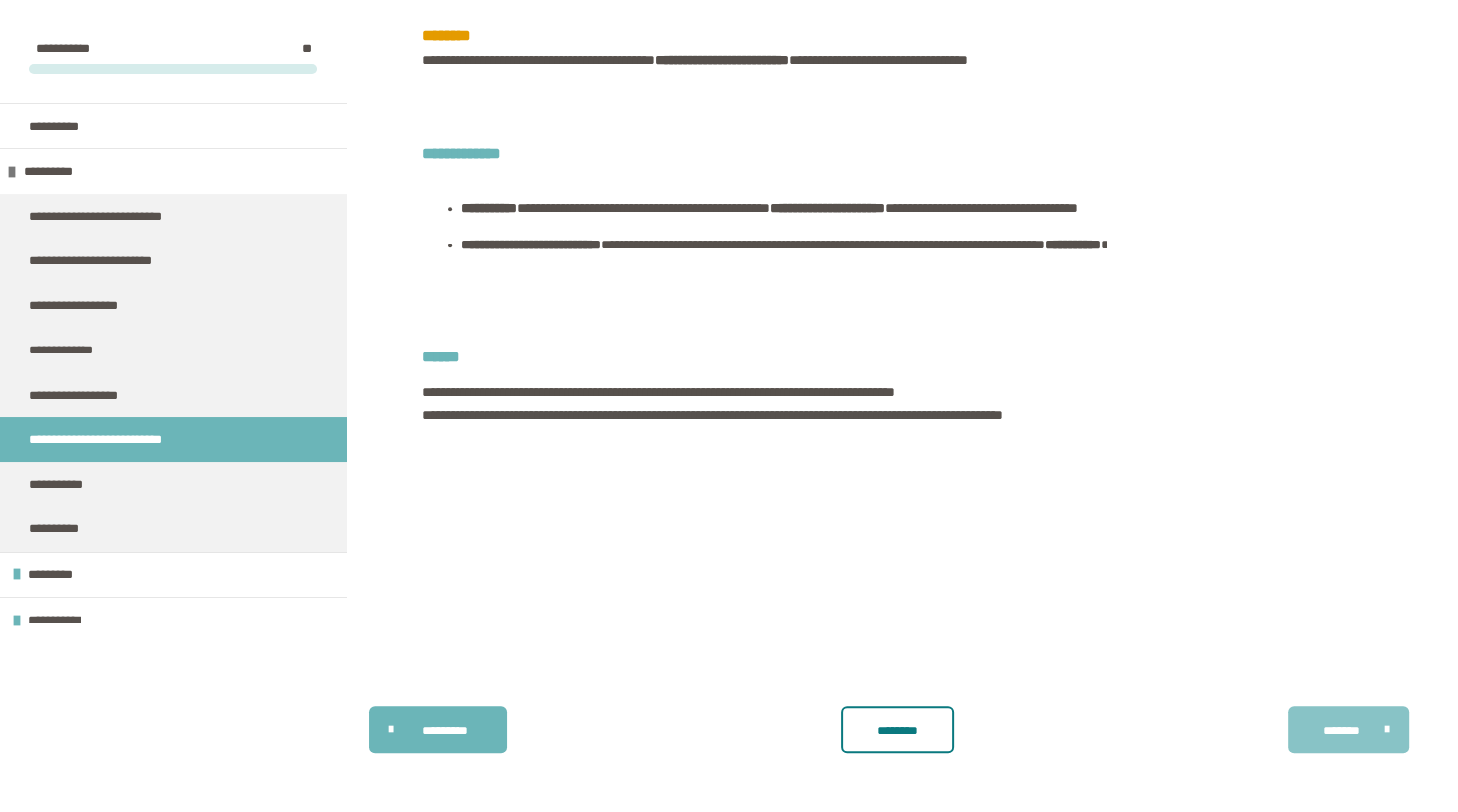 click on "*******" at bounding box center [1348, 730] 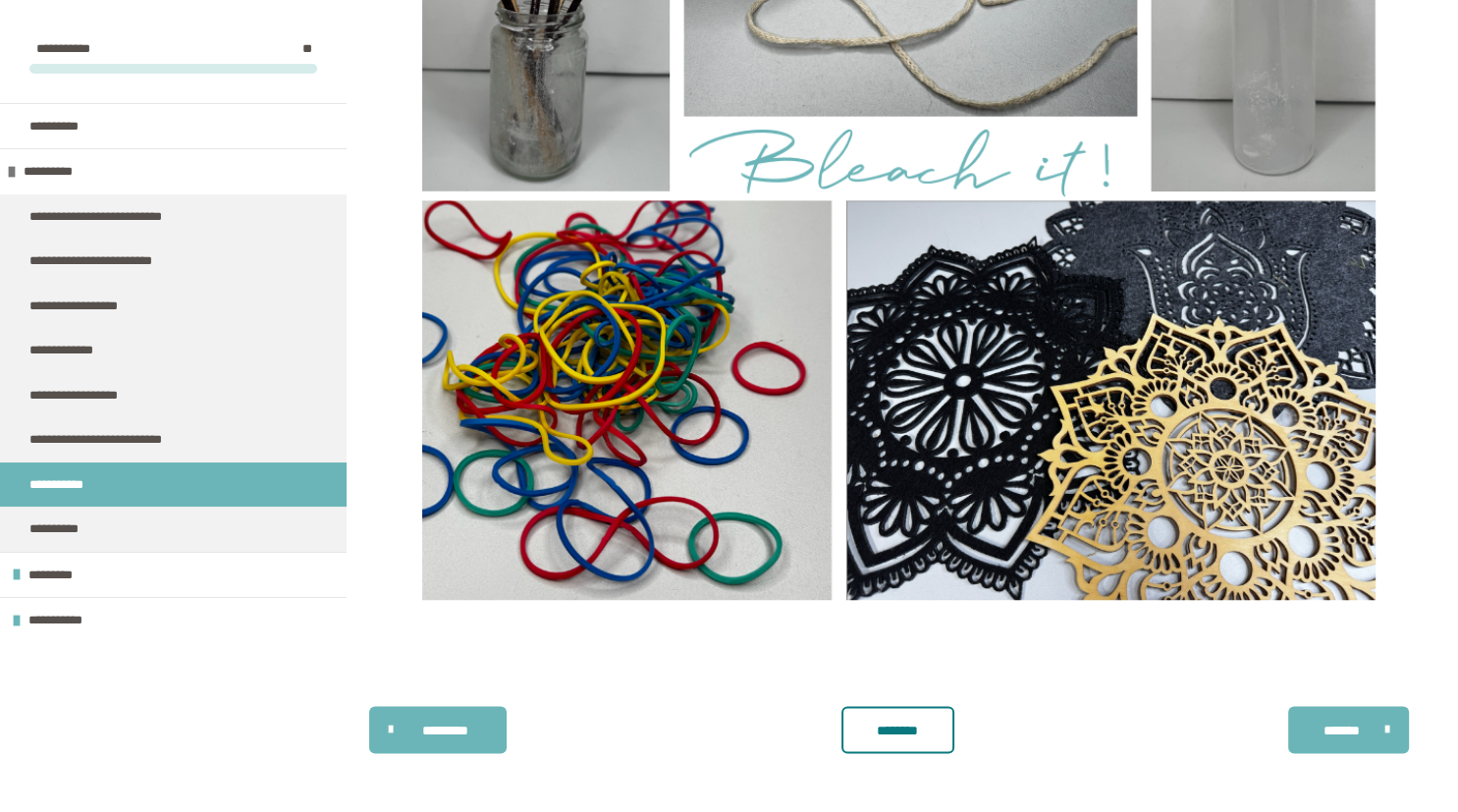 scroll, scrollTop: 2282, scrollLeft: 0, axis: vertical 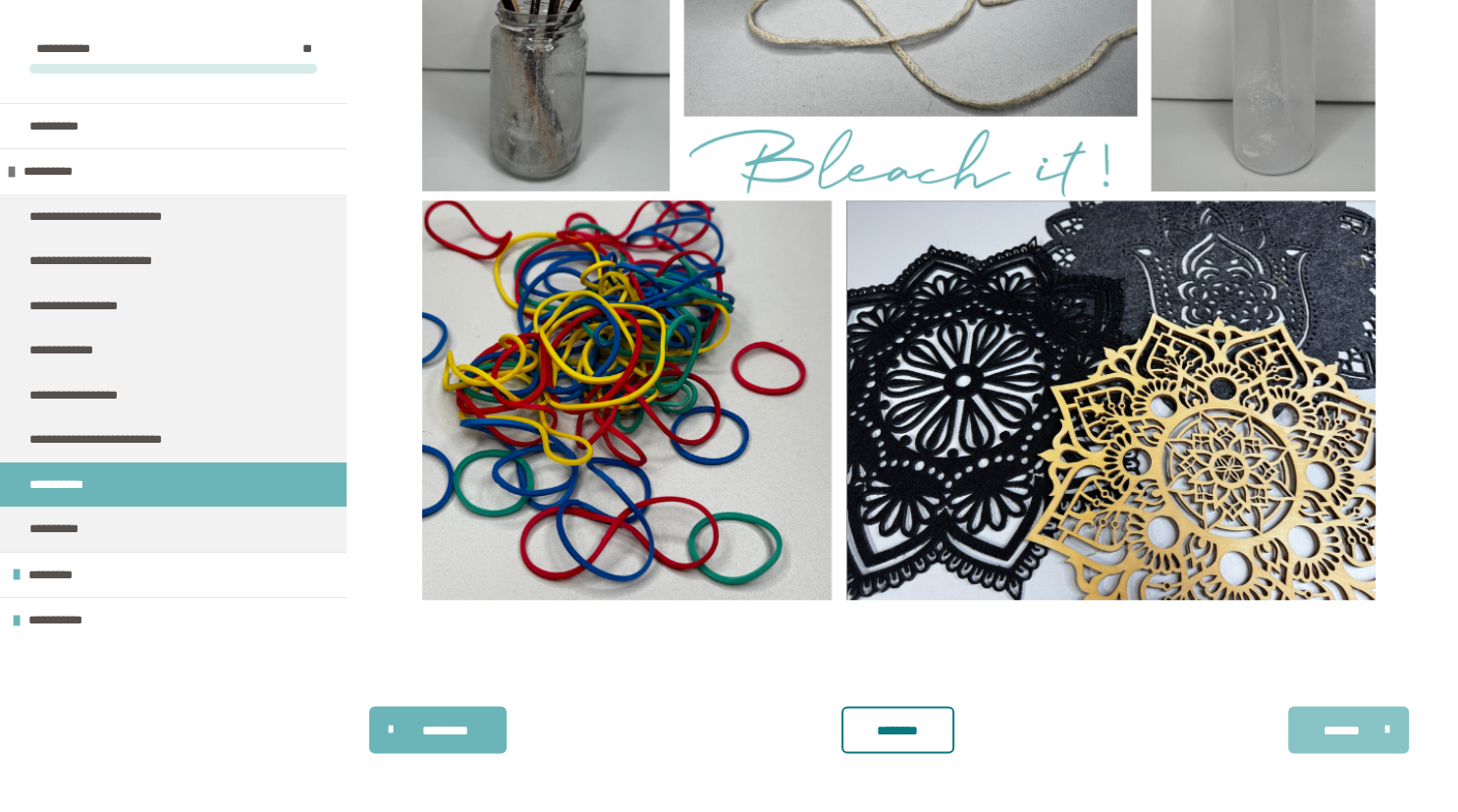 click on "*******" at bounding box center (1341, 731) 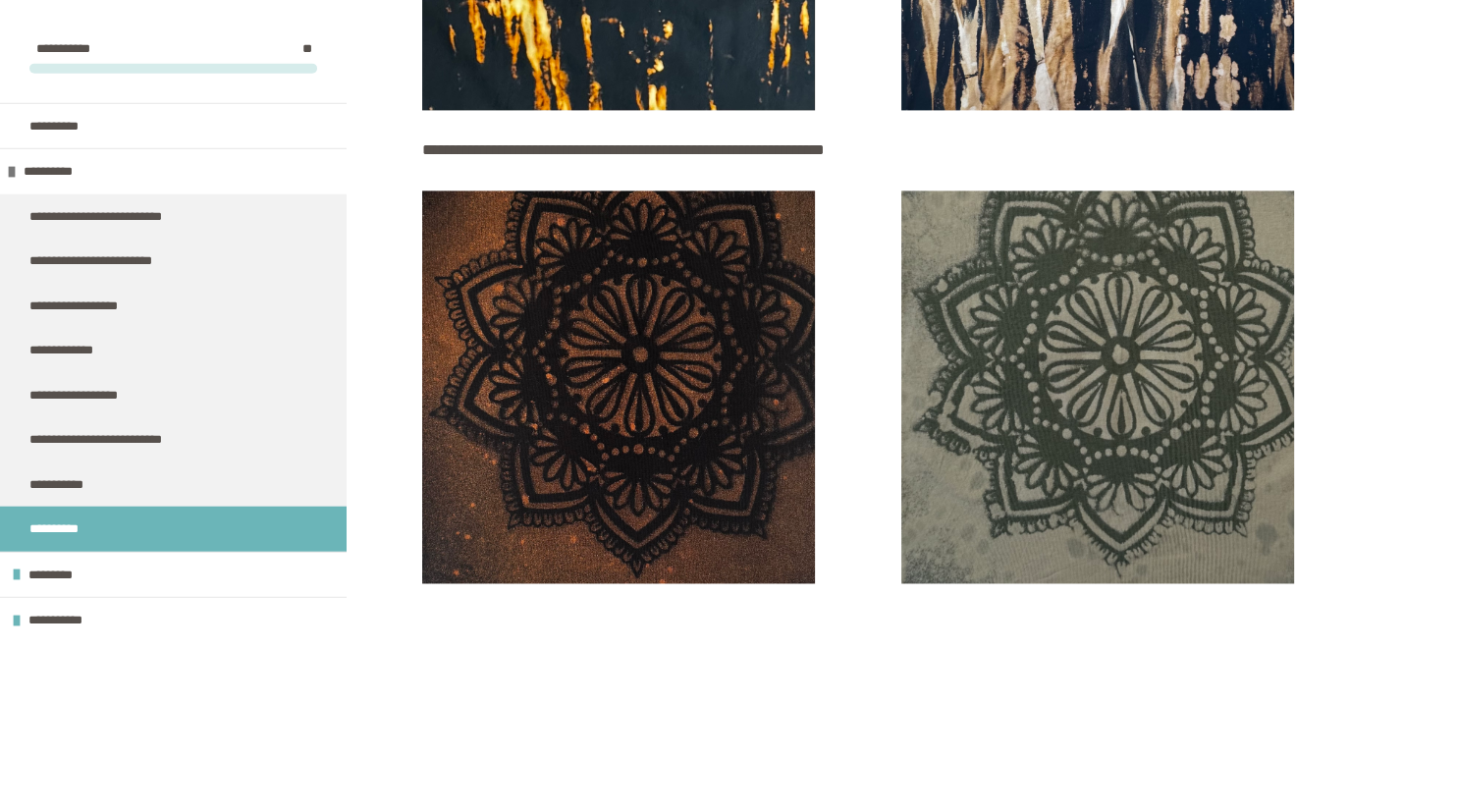 scroll, scrollTop: 2985, scrollLeft: 0, axis: vertical 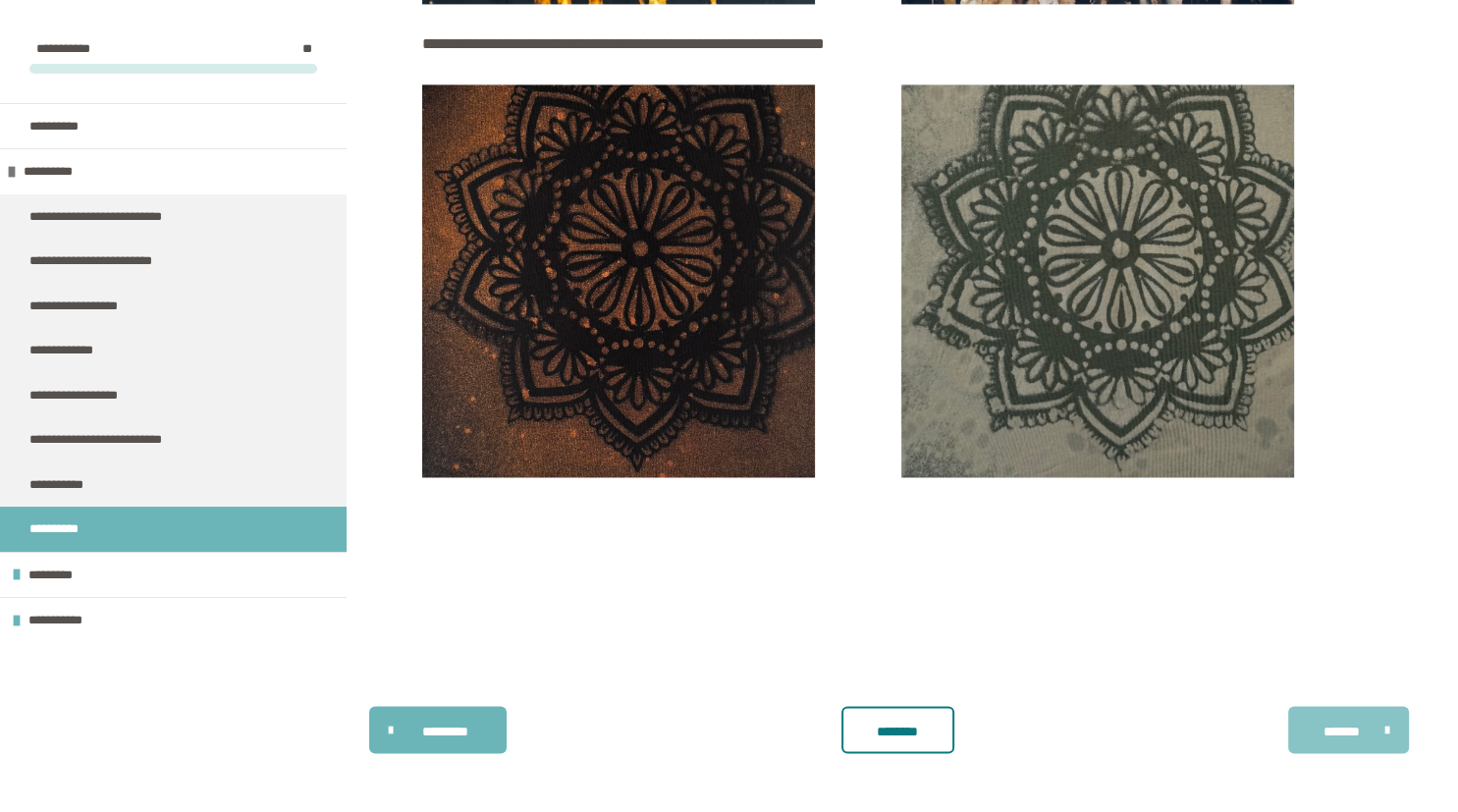 click on "*******" at bounding box center [1341, 731] 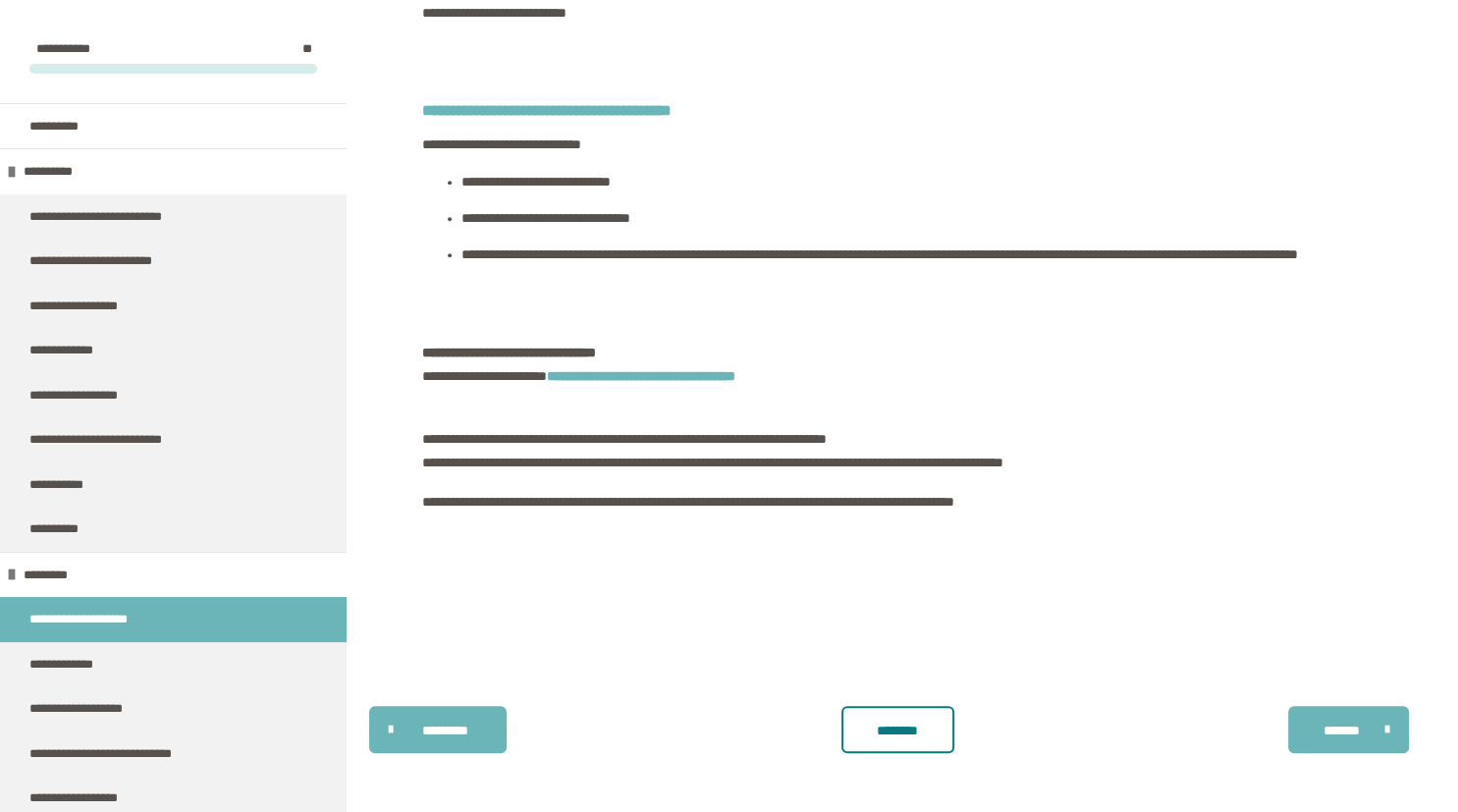 scroll, scrollTop: 1766, scrollLeft: 0, axis: vertical 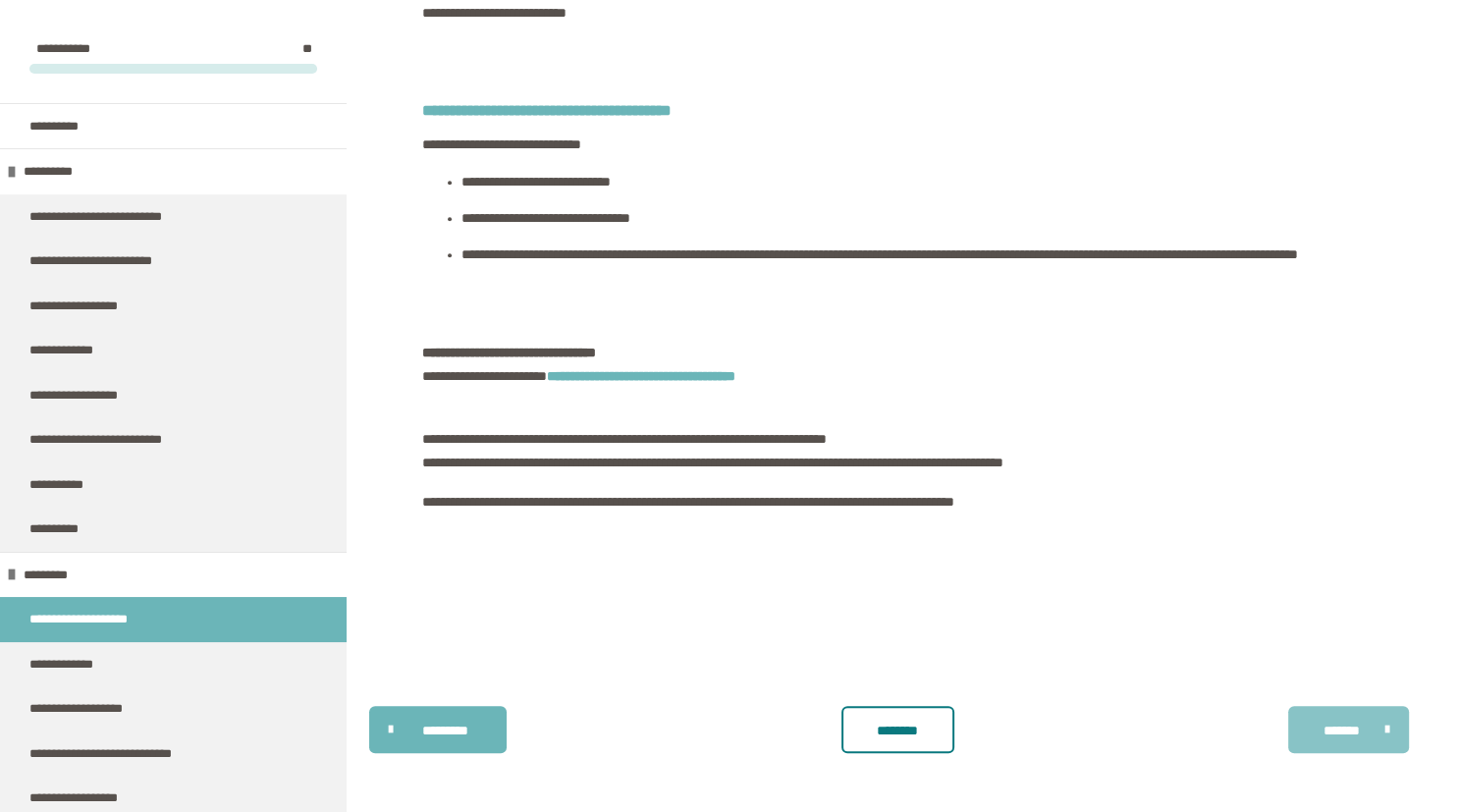 click on "*******" at bounding box center (1341, 731) 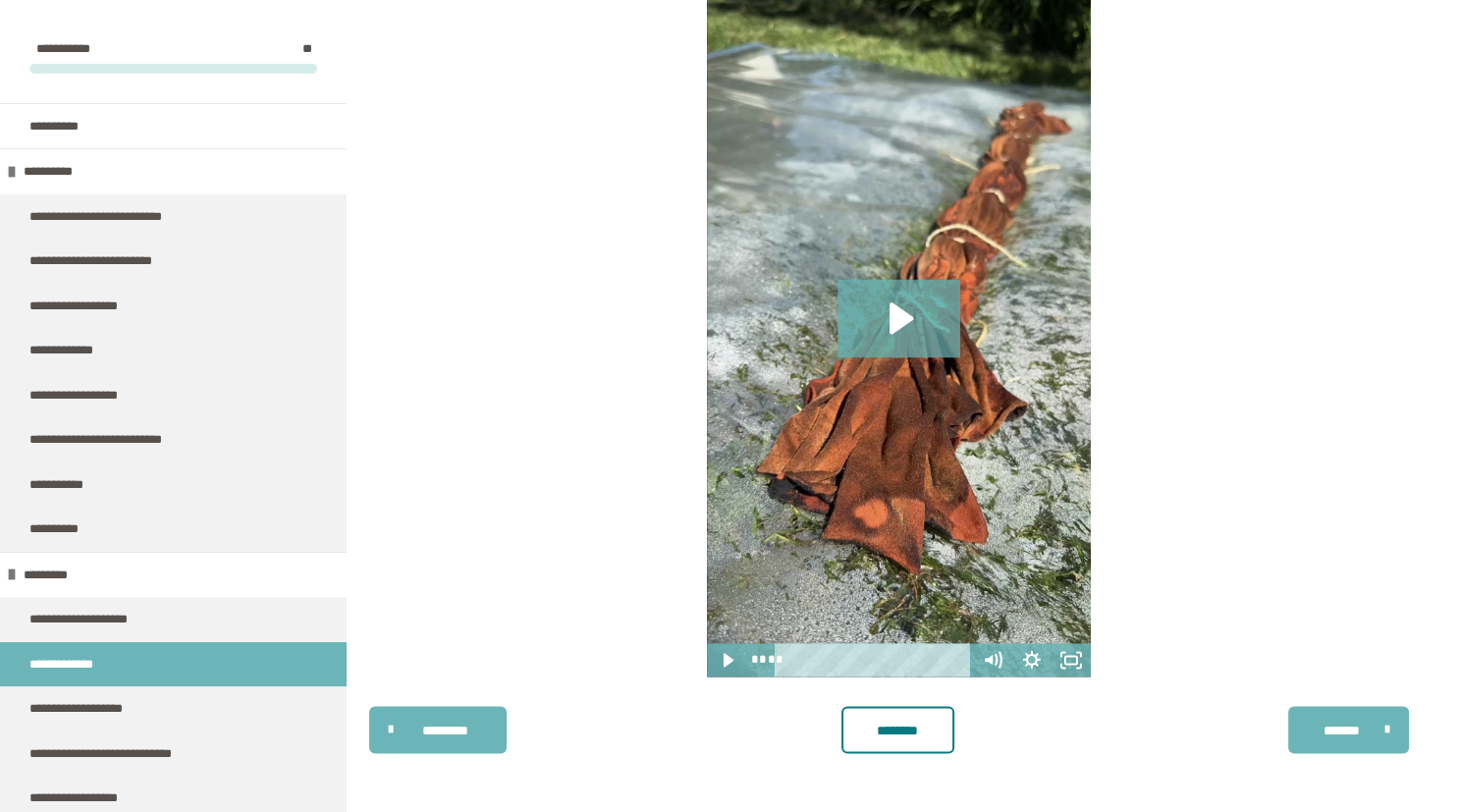 scroll, scrollTop: 2799, scrollLeft: 0, axis: vertical 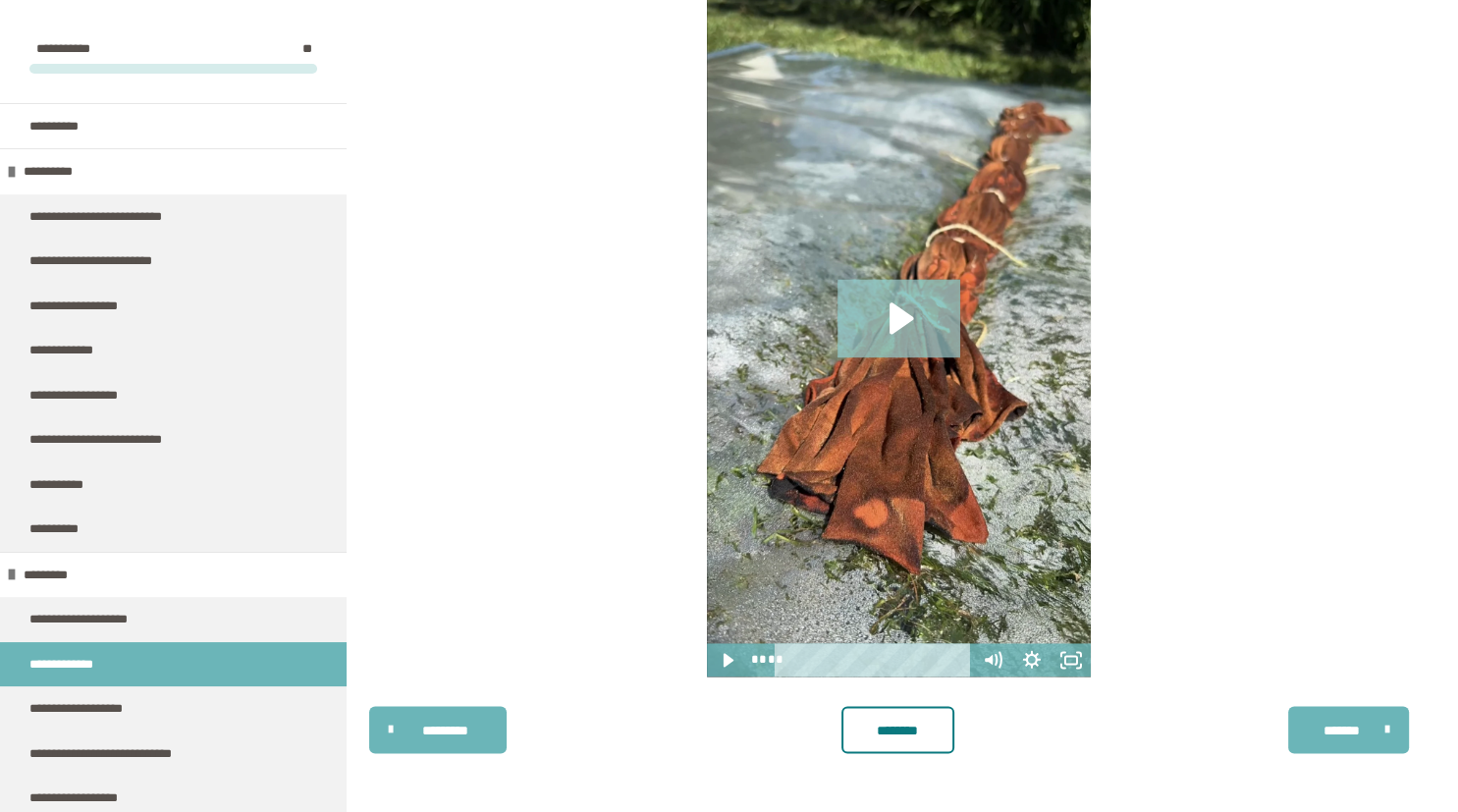 click 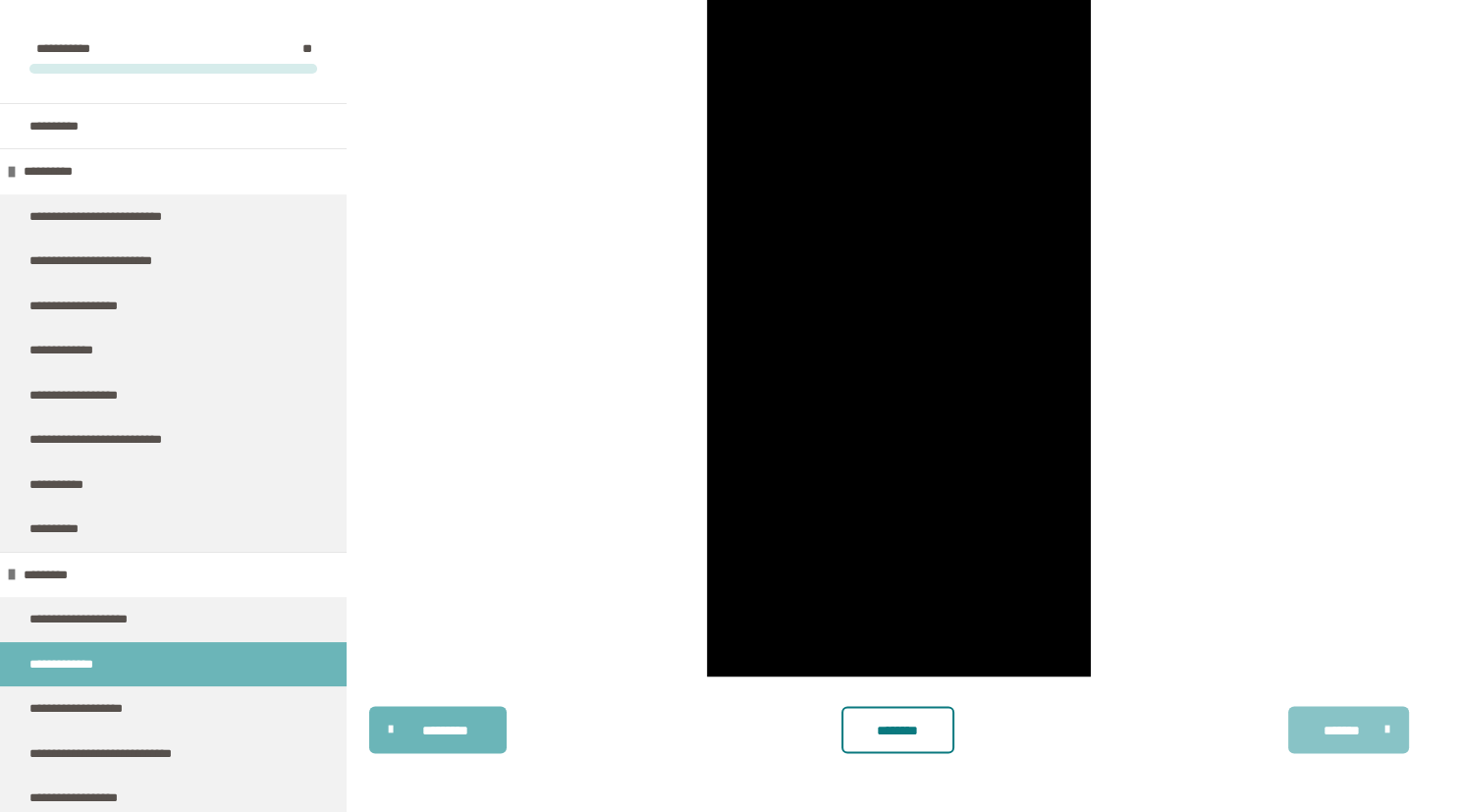 click on "*******" at bounding box center [1341, 731] 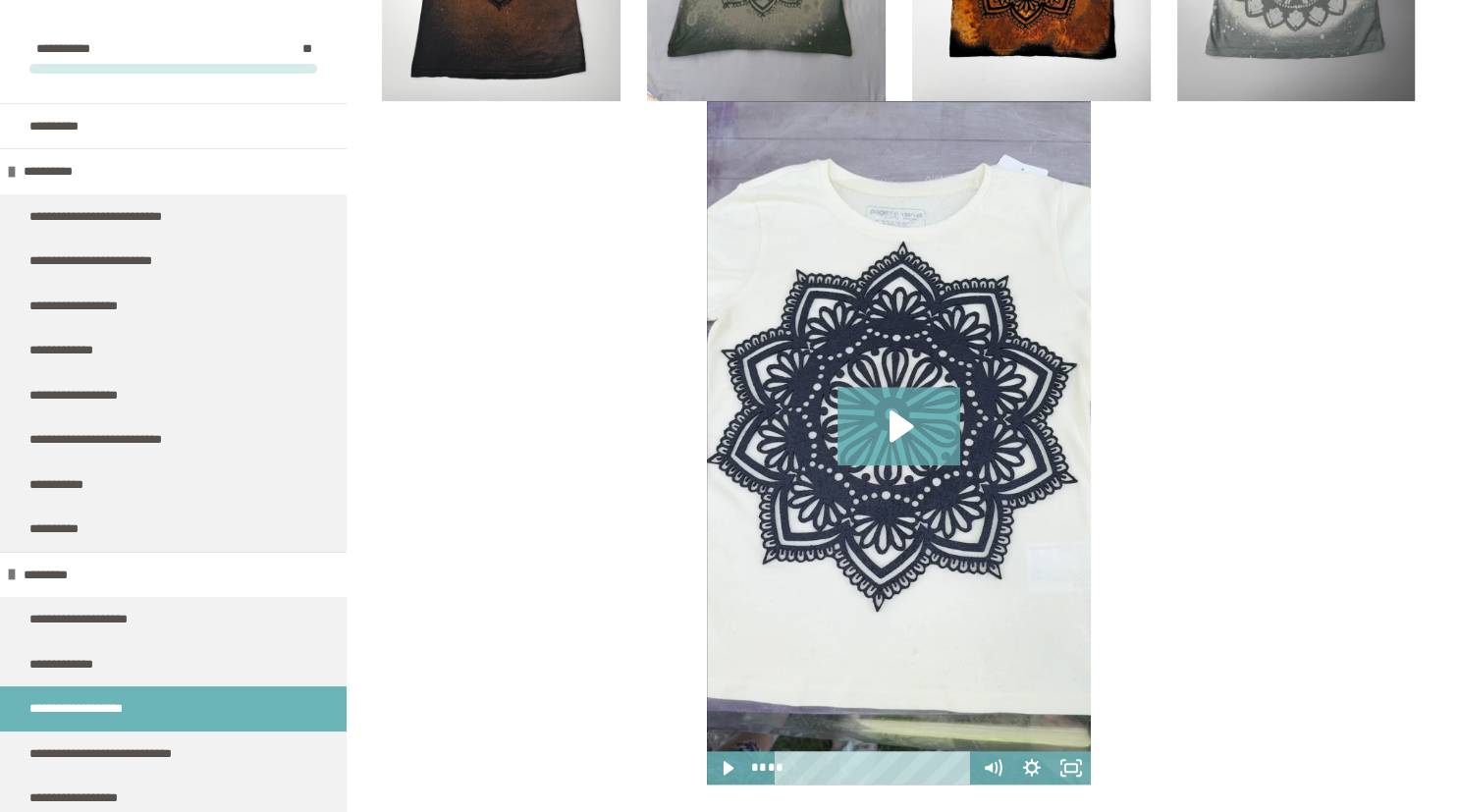 scroll, scrollTop: 1906, scrollLeft: 0, axis: vertical 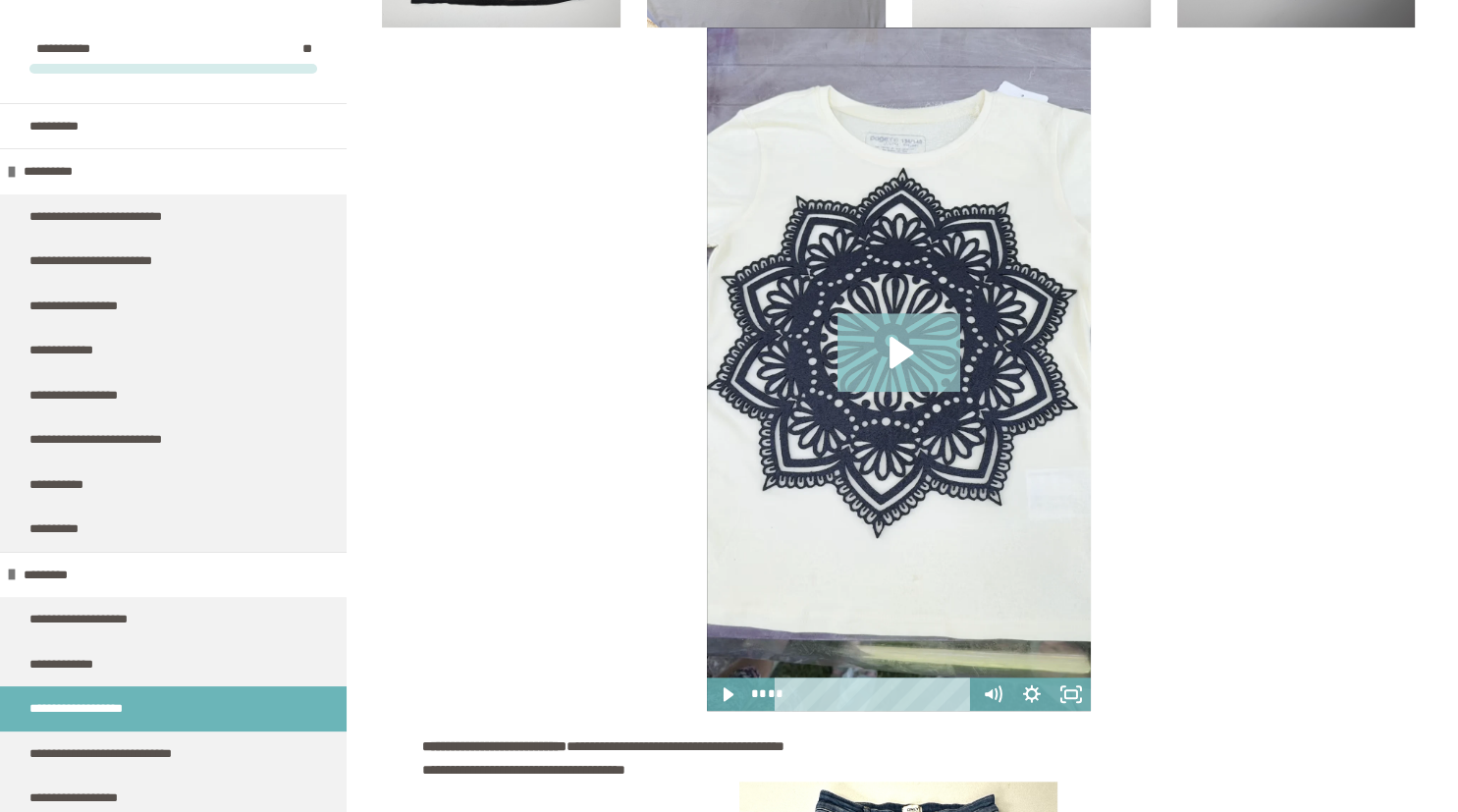click 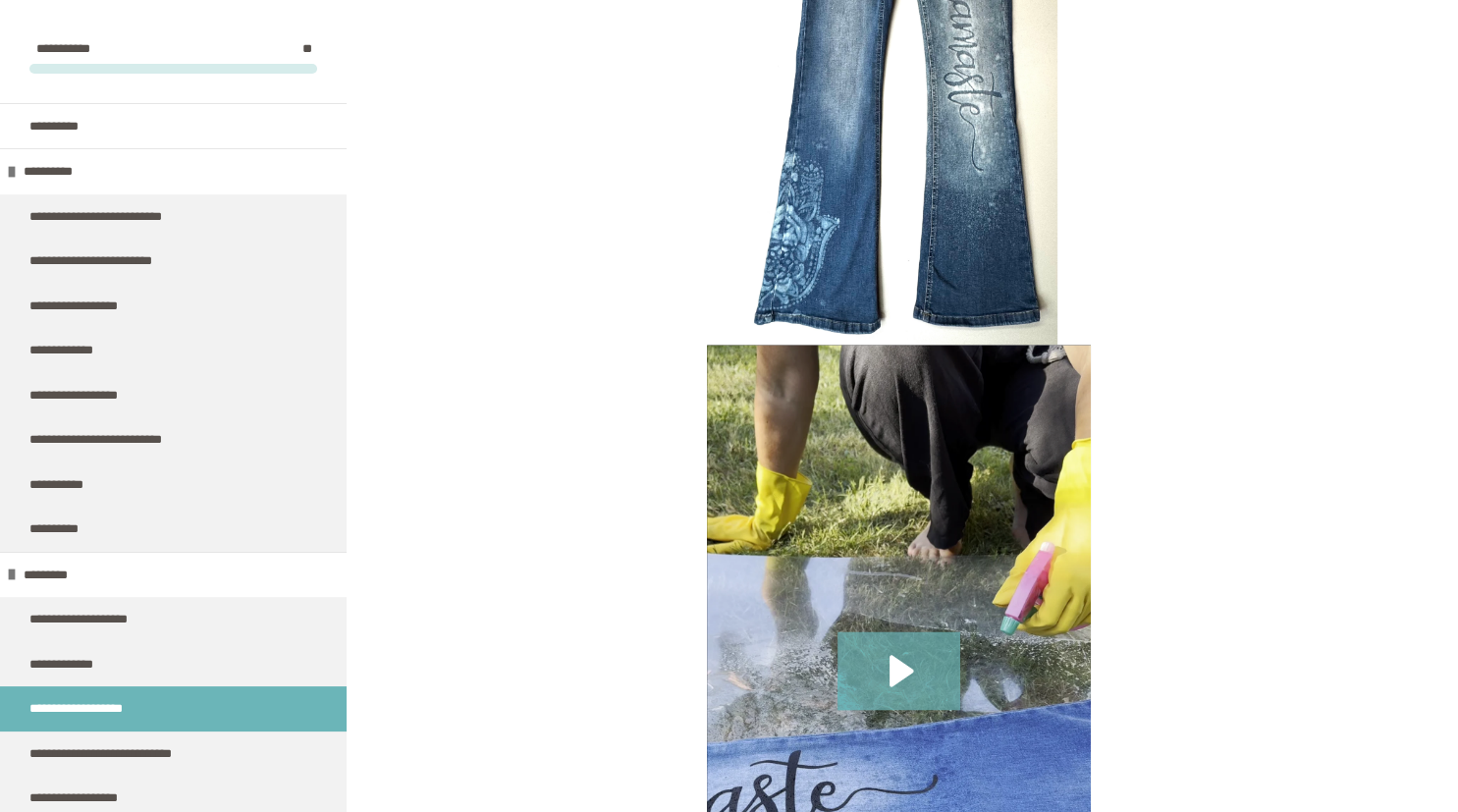 scroll, scrollTop: 3047, scrollLeft: 0, axis: vertical 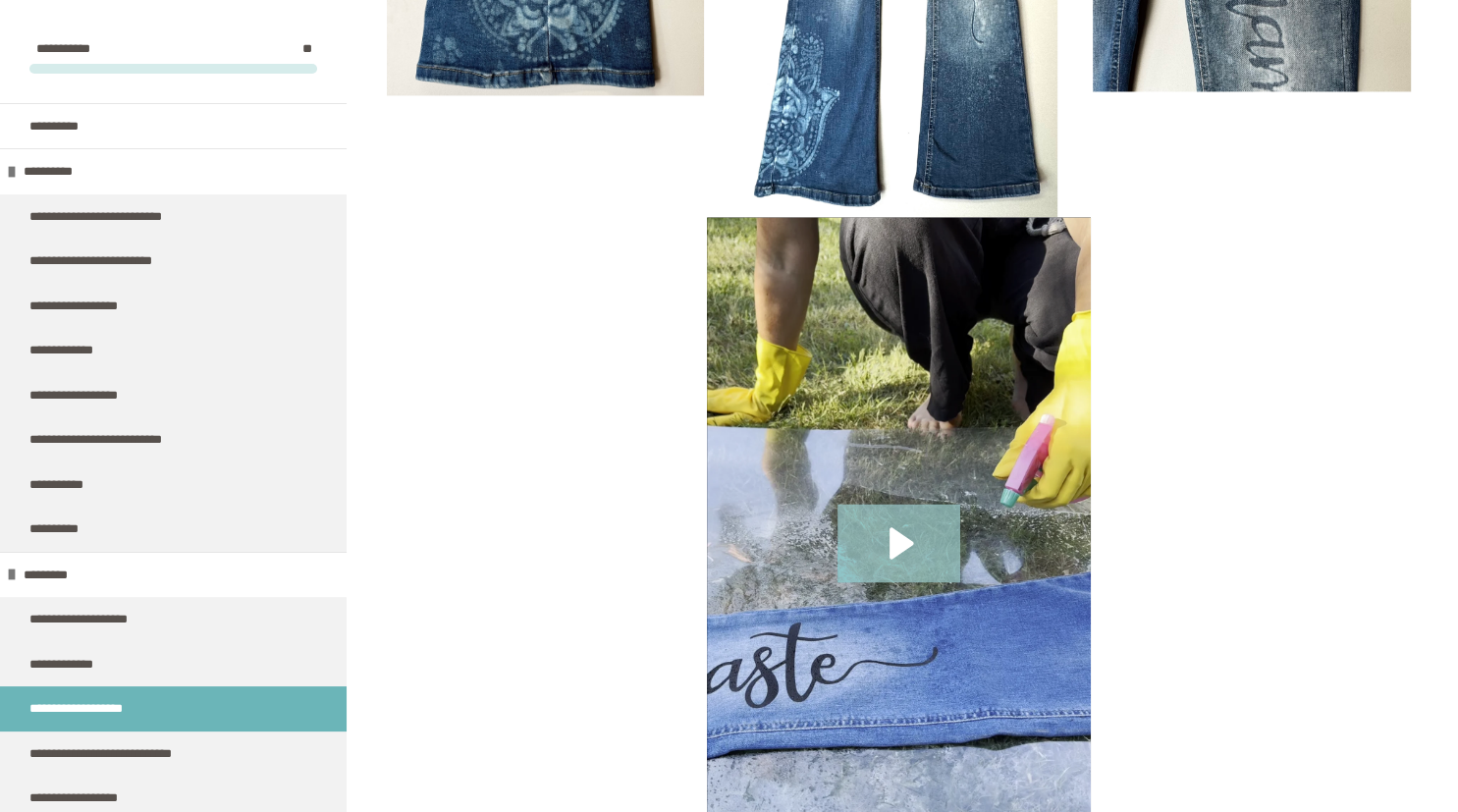 click 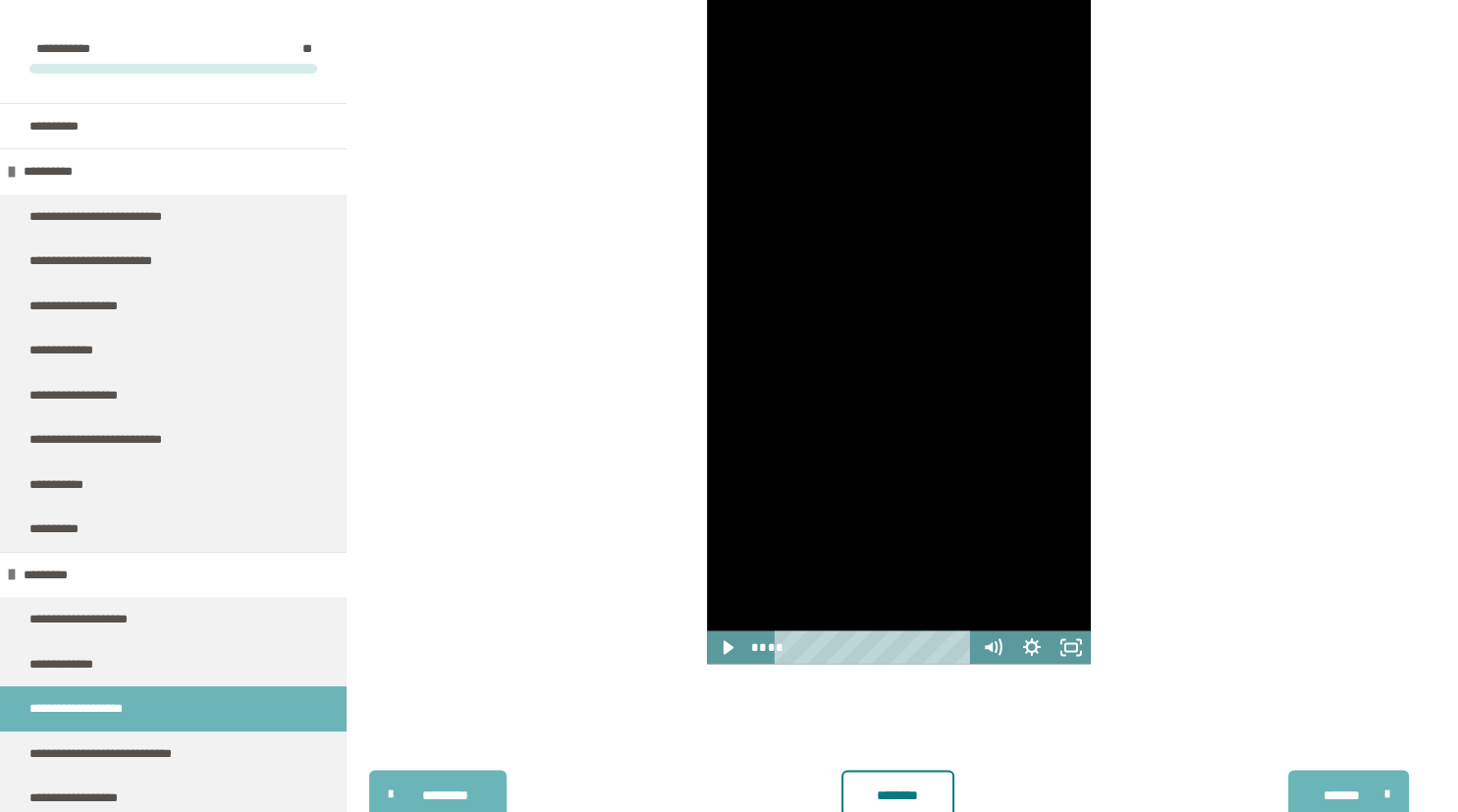 scroll, scrollTop: 3358, scrollLeft: 0, axis: vertical 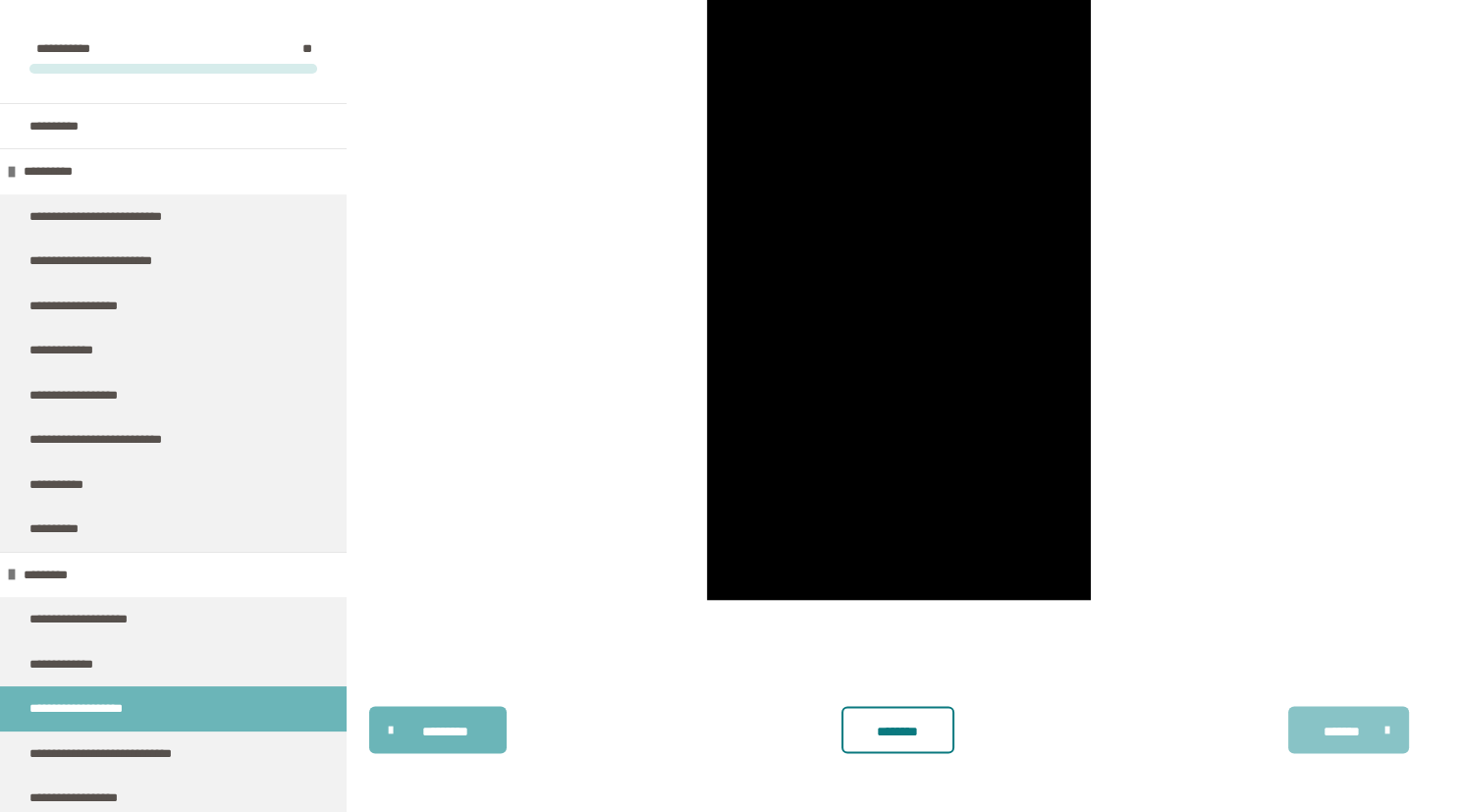 click on "*******" at bounding box center (1341, 731) 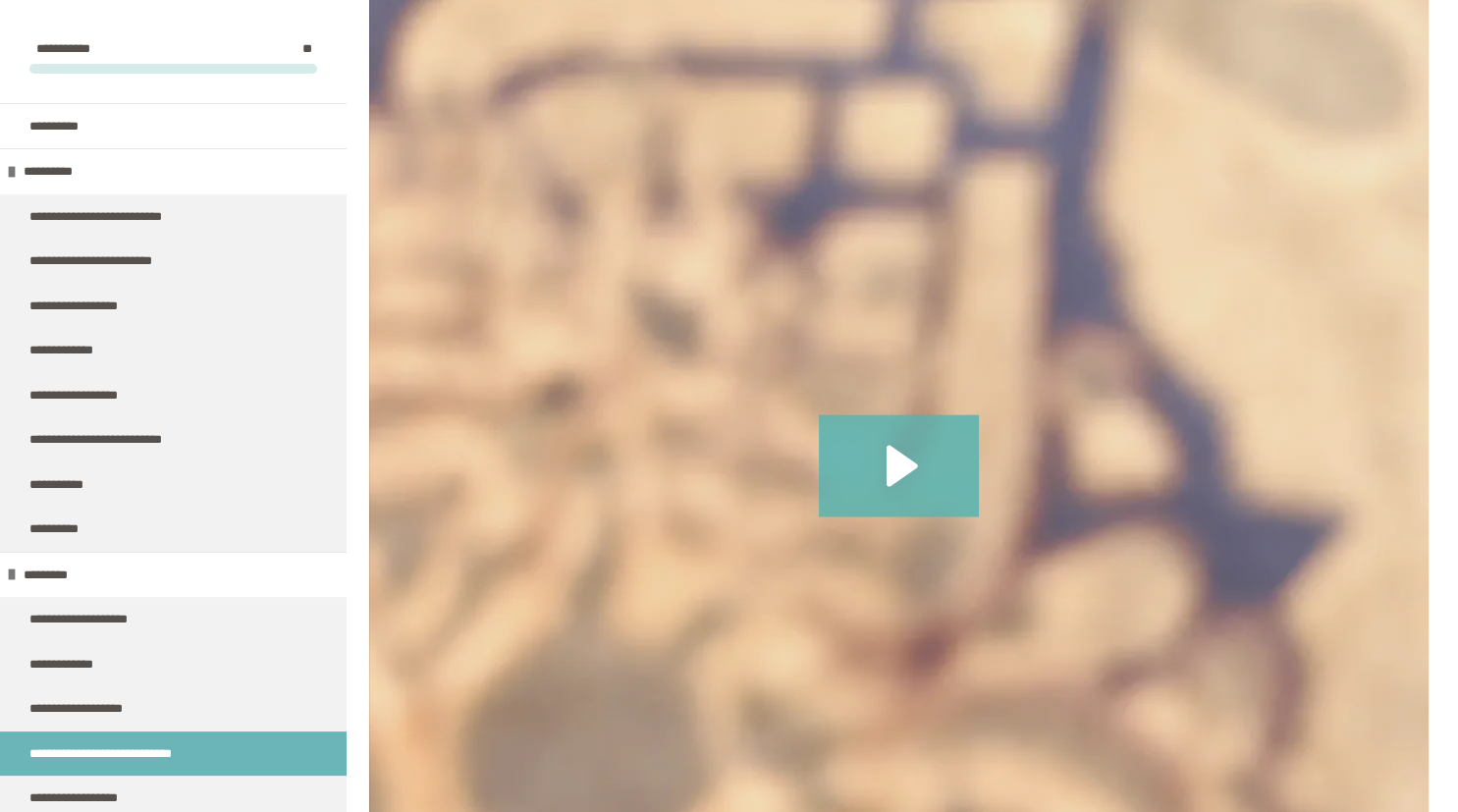 scroll, scrollTop: 3732, scrollLeft: 0, axis: vertical 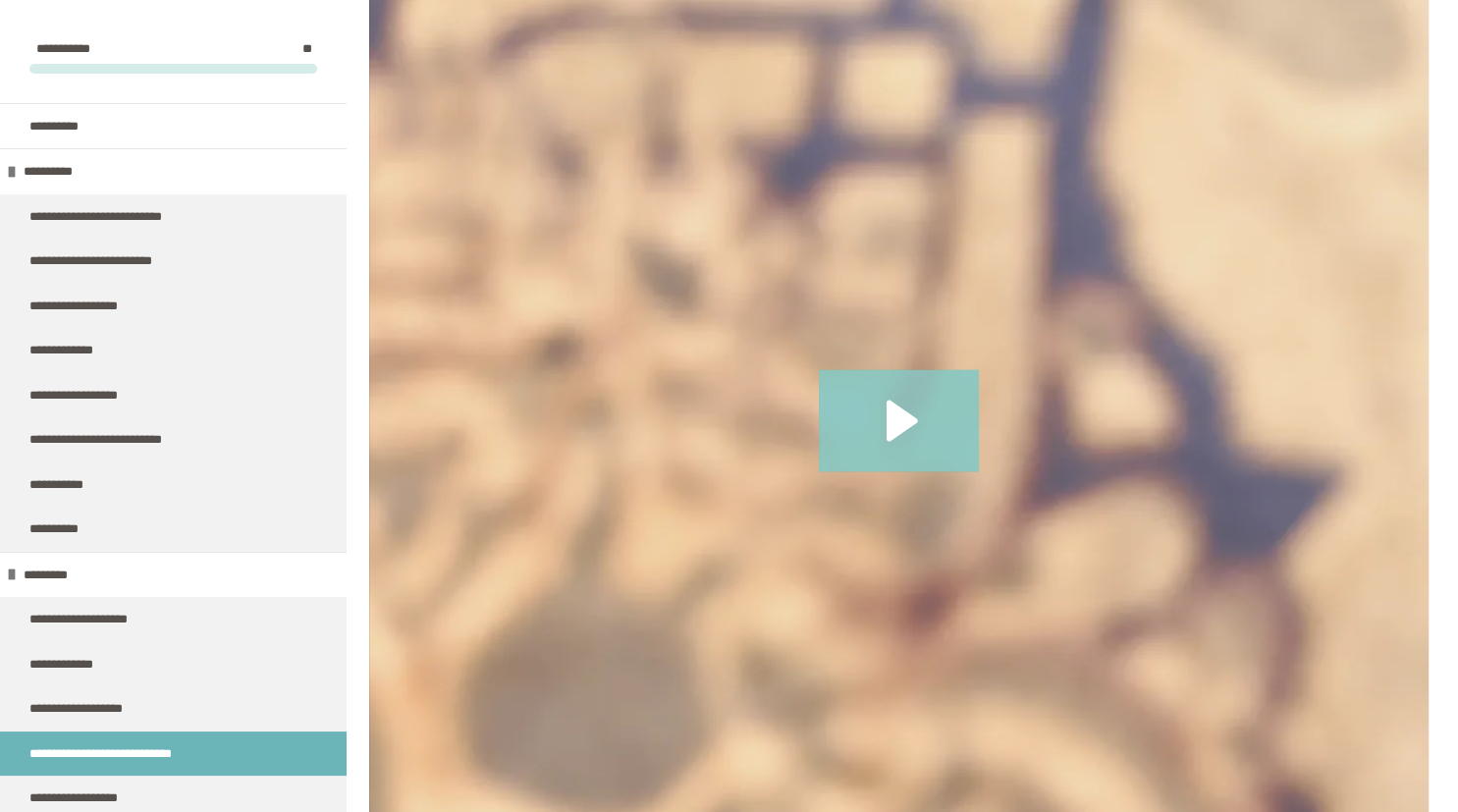 click 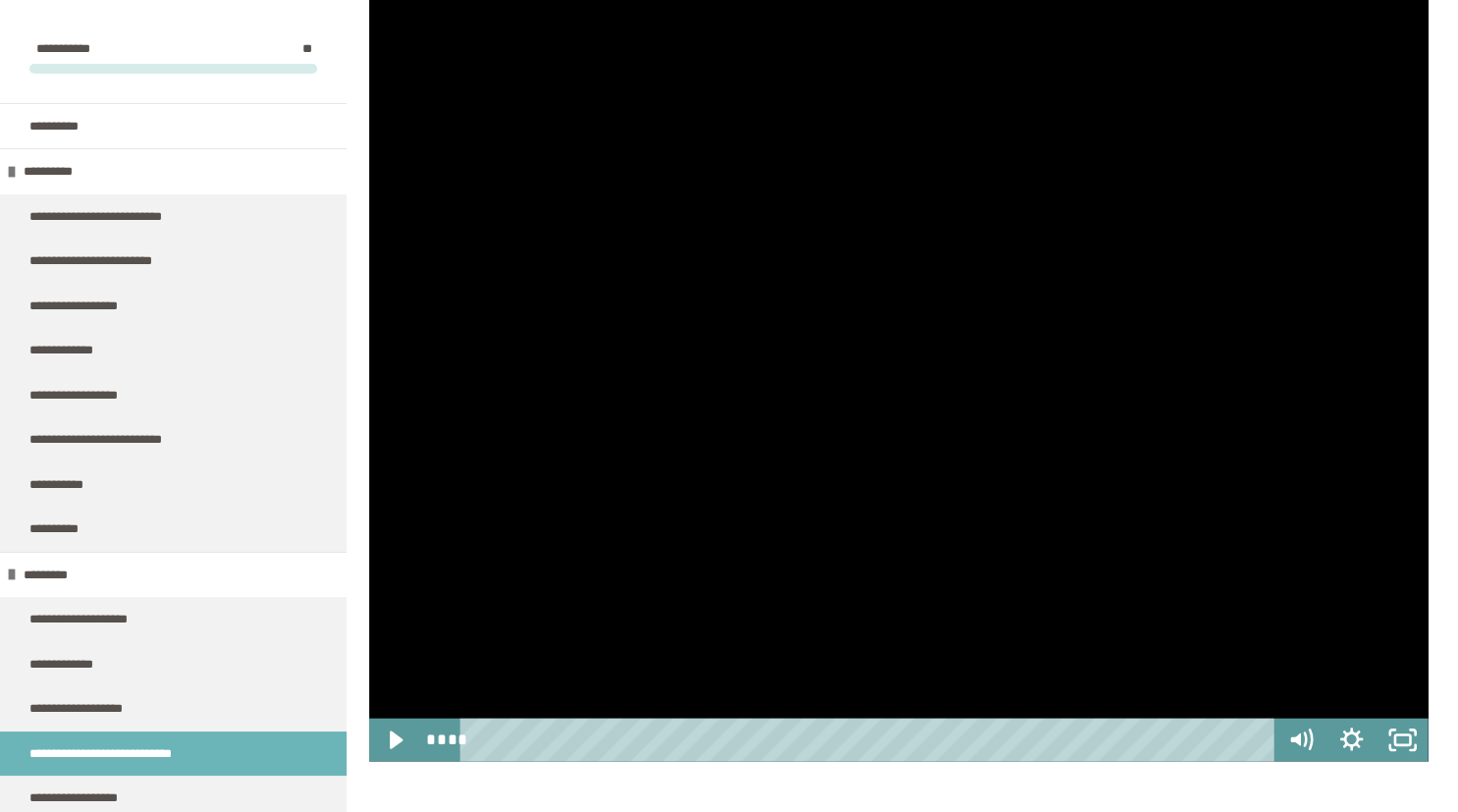 scroll, scrollTop: 4611, scrollLeft: 0, axis: vertical 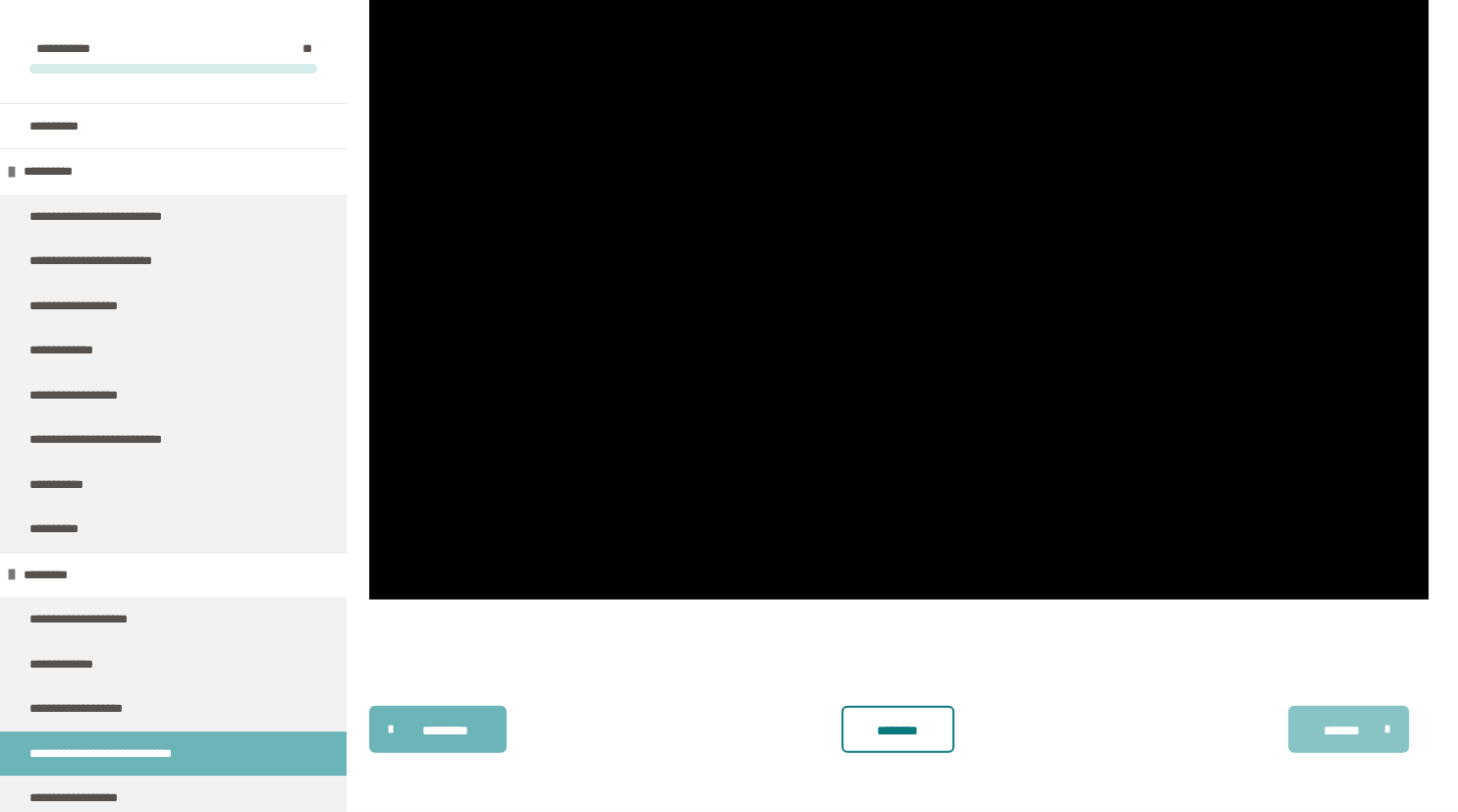 click on "*******" at bounding box center [1341, 731] 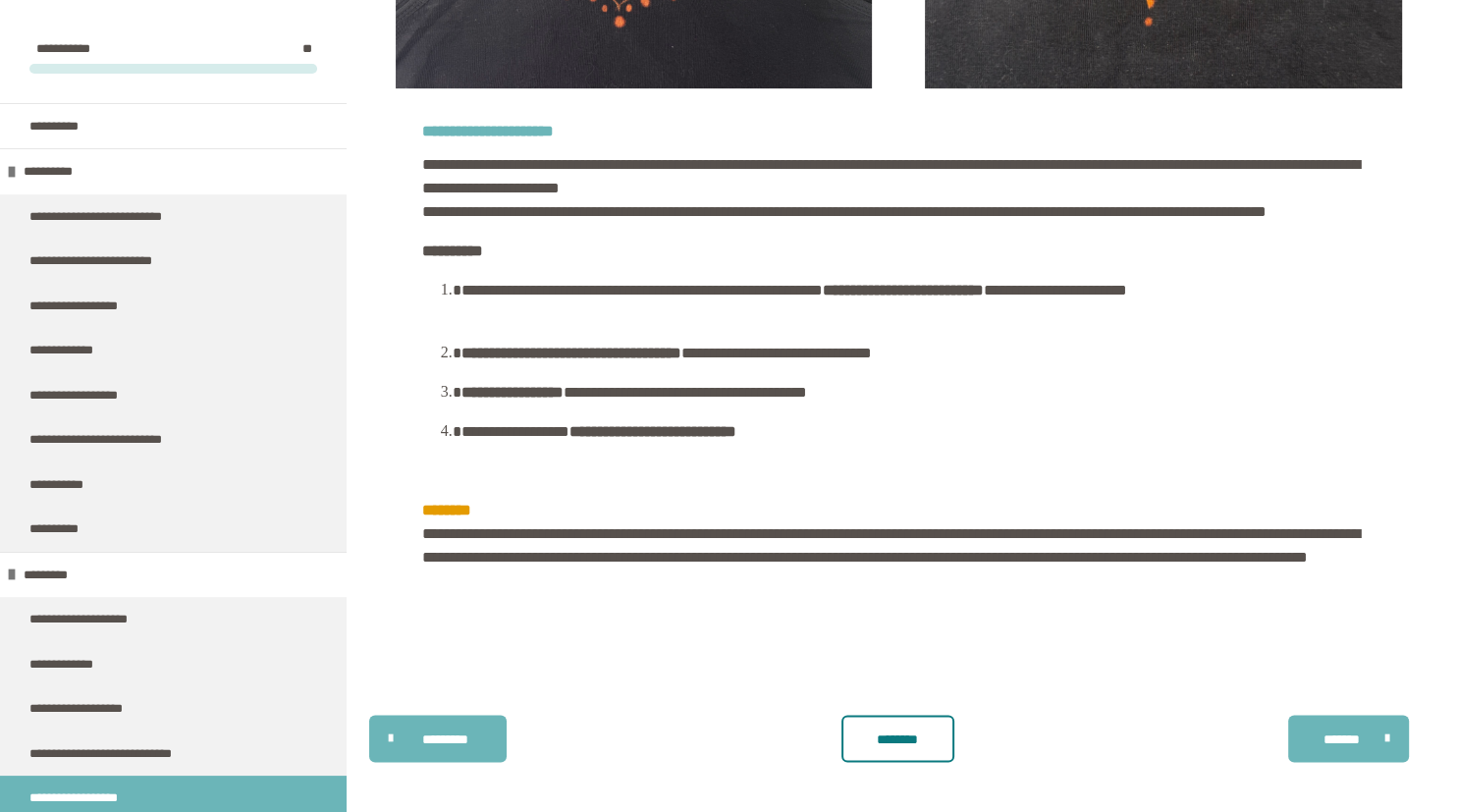 scroll, scrollTop: 2121, scrollLeft: 0, axis: vertical 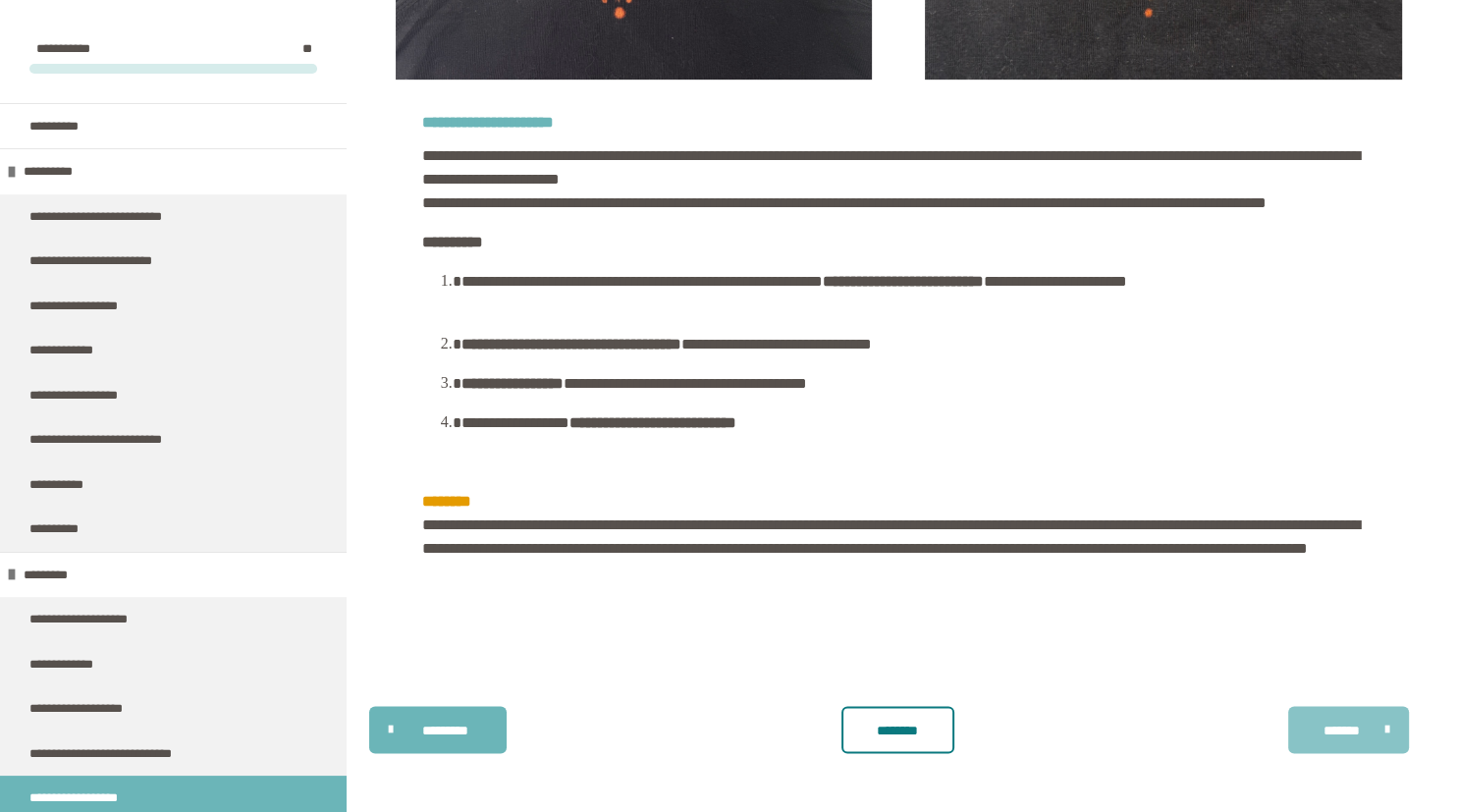 click on "*******" at bounding box center [1341, 731] 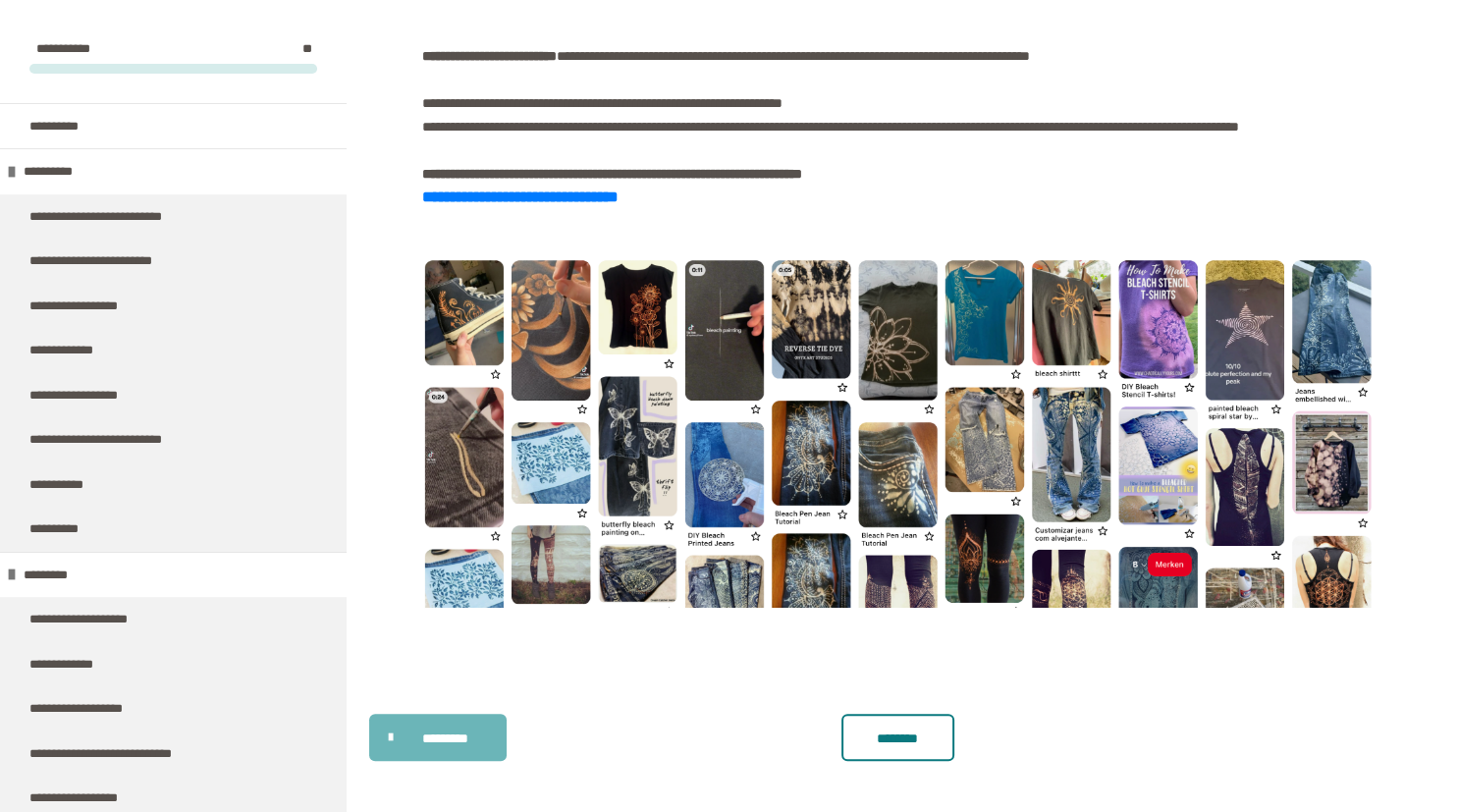 scroll, scrollTop: 480, scrollLeft: 0, axis: vertical 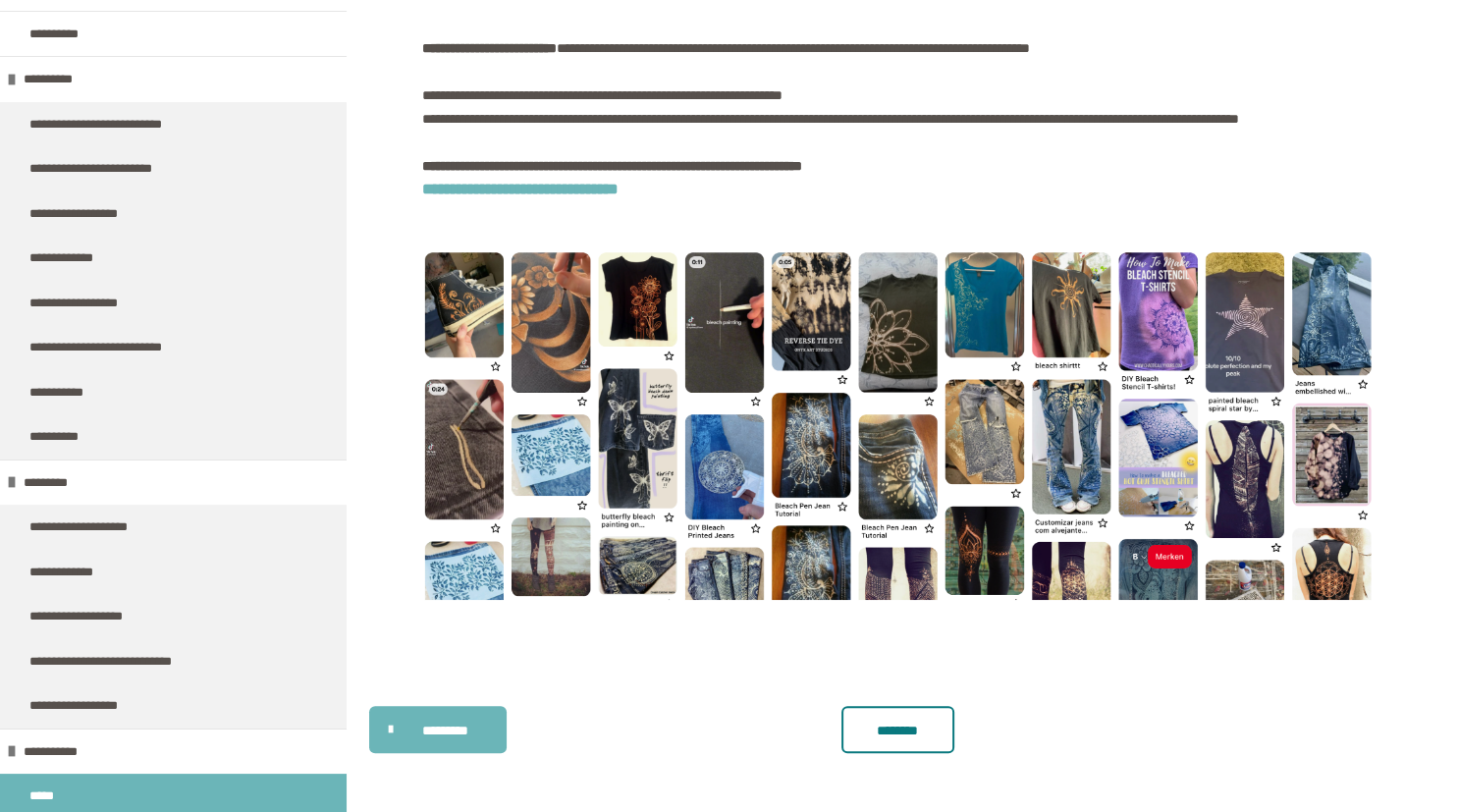 click on "**********" at bounding box center (520, 189) 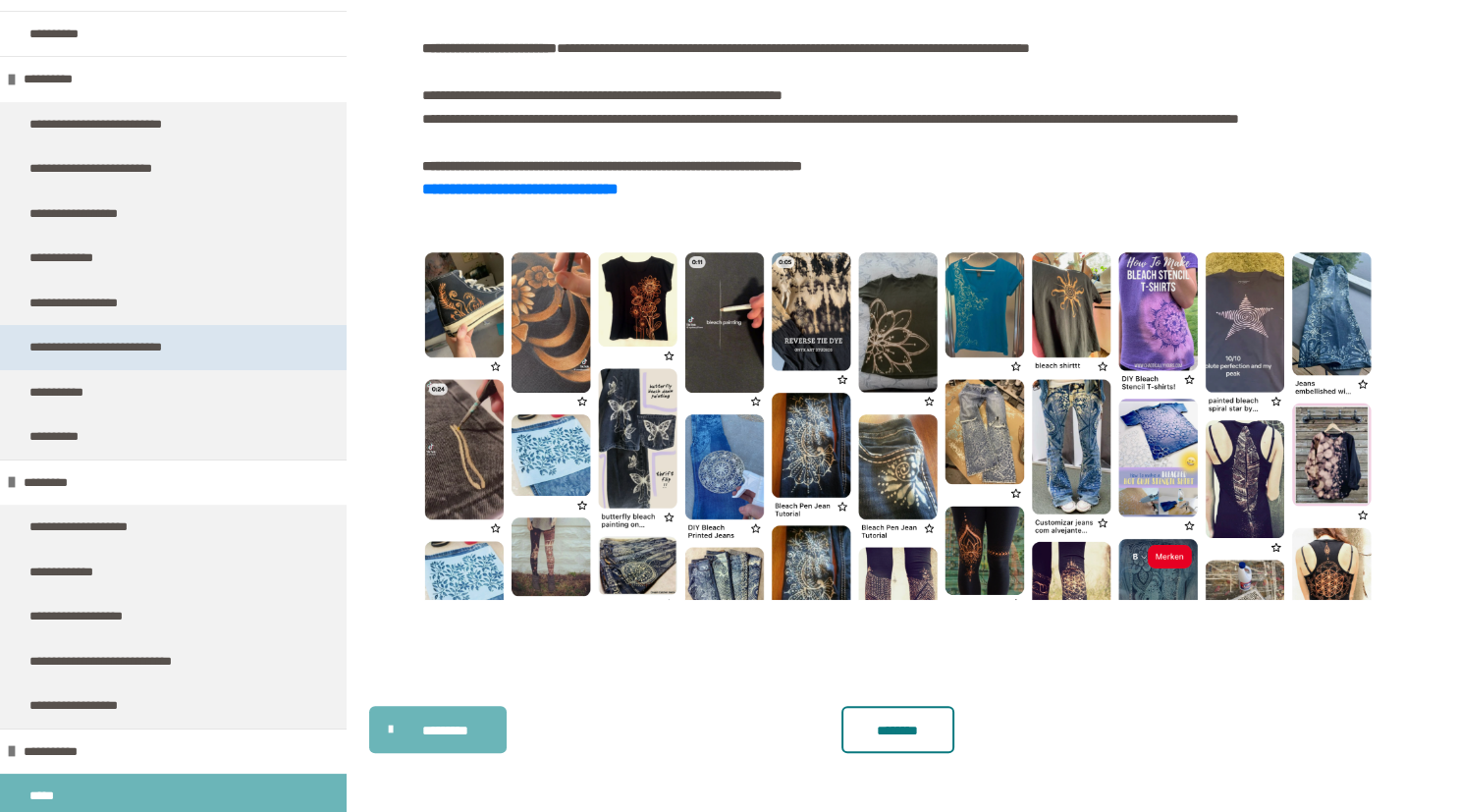 click on "**********" at bounding box center (116, 348) 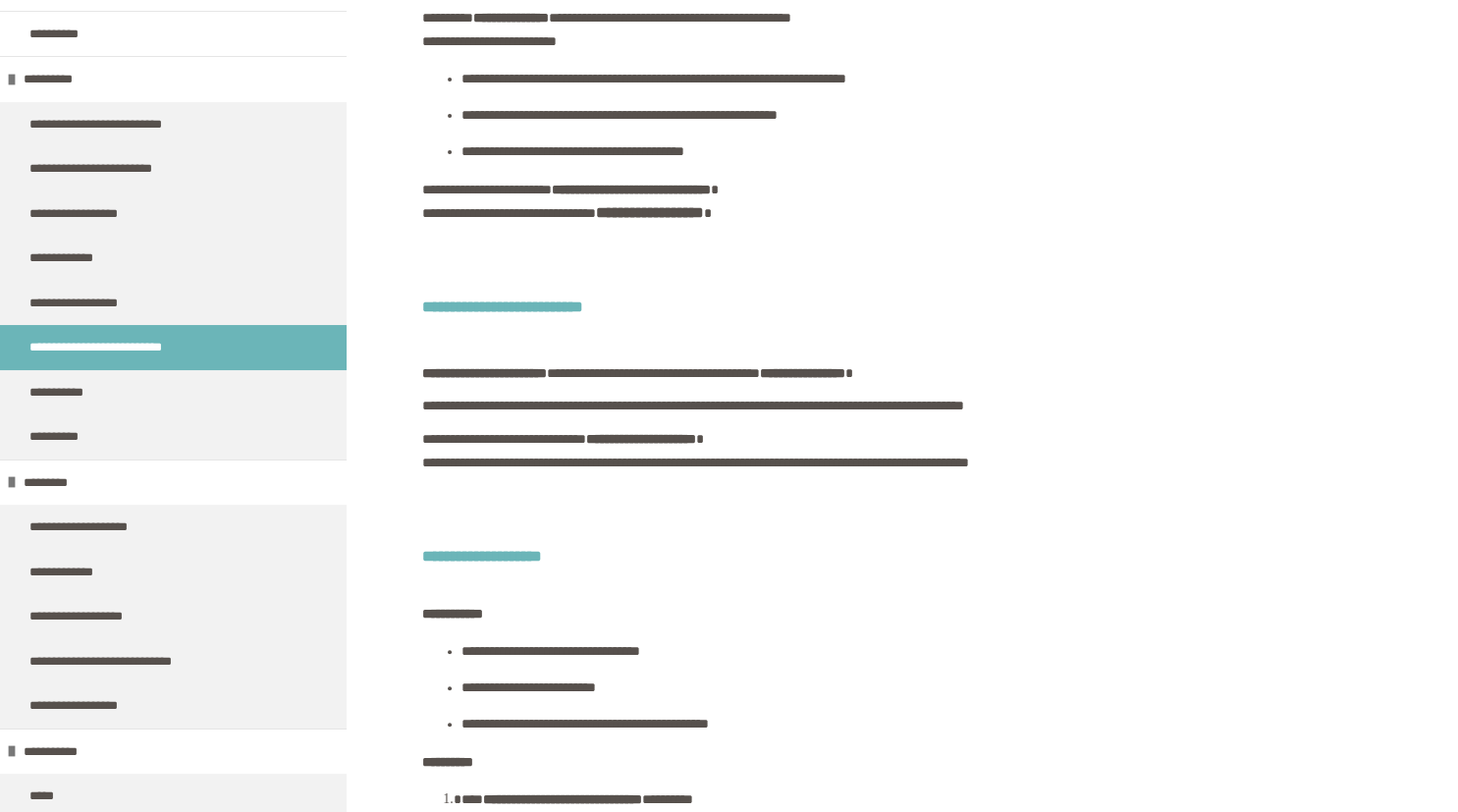 scroll, scrollTop: 769, scrollLeft: 0, axis: vertical 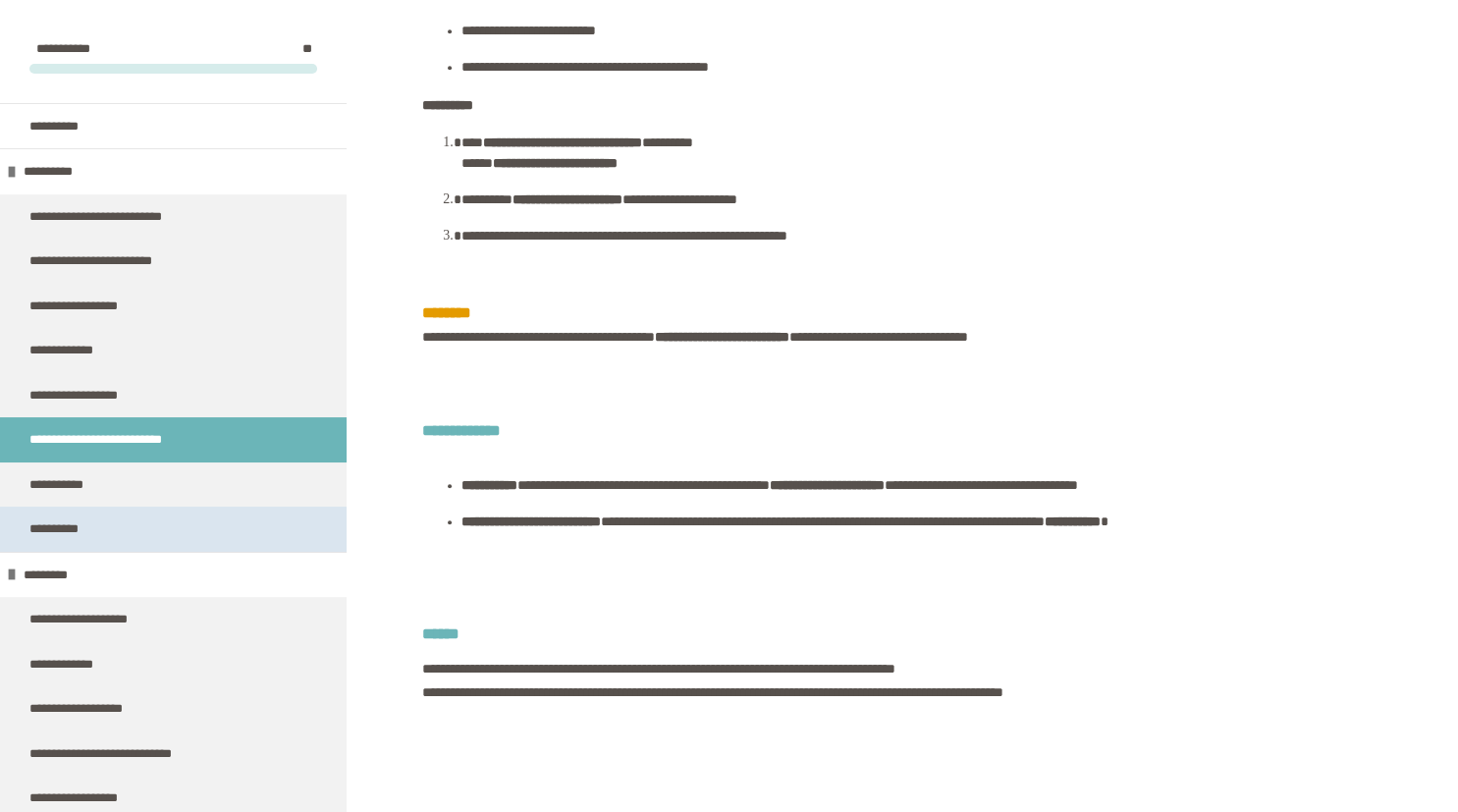 click on "**********" at bounding box center [173, 529] 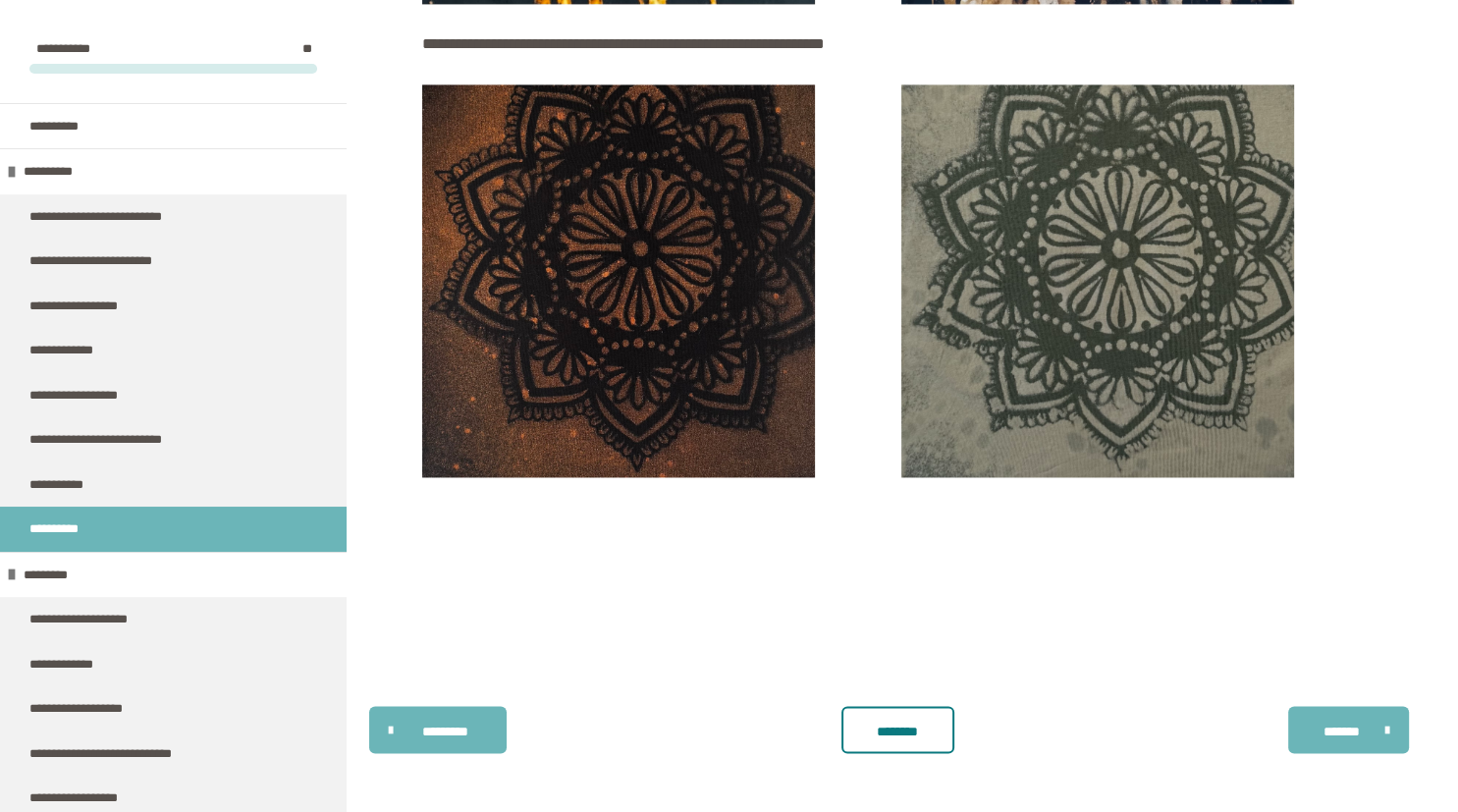 scroll, scrollTop: 2985, scrollLeft: 0, axis: vertical 